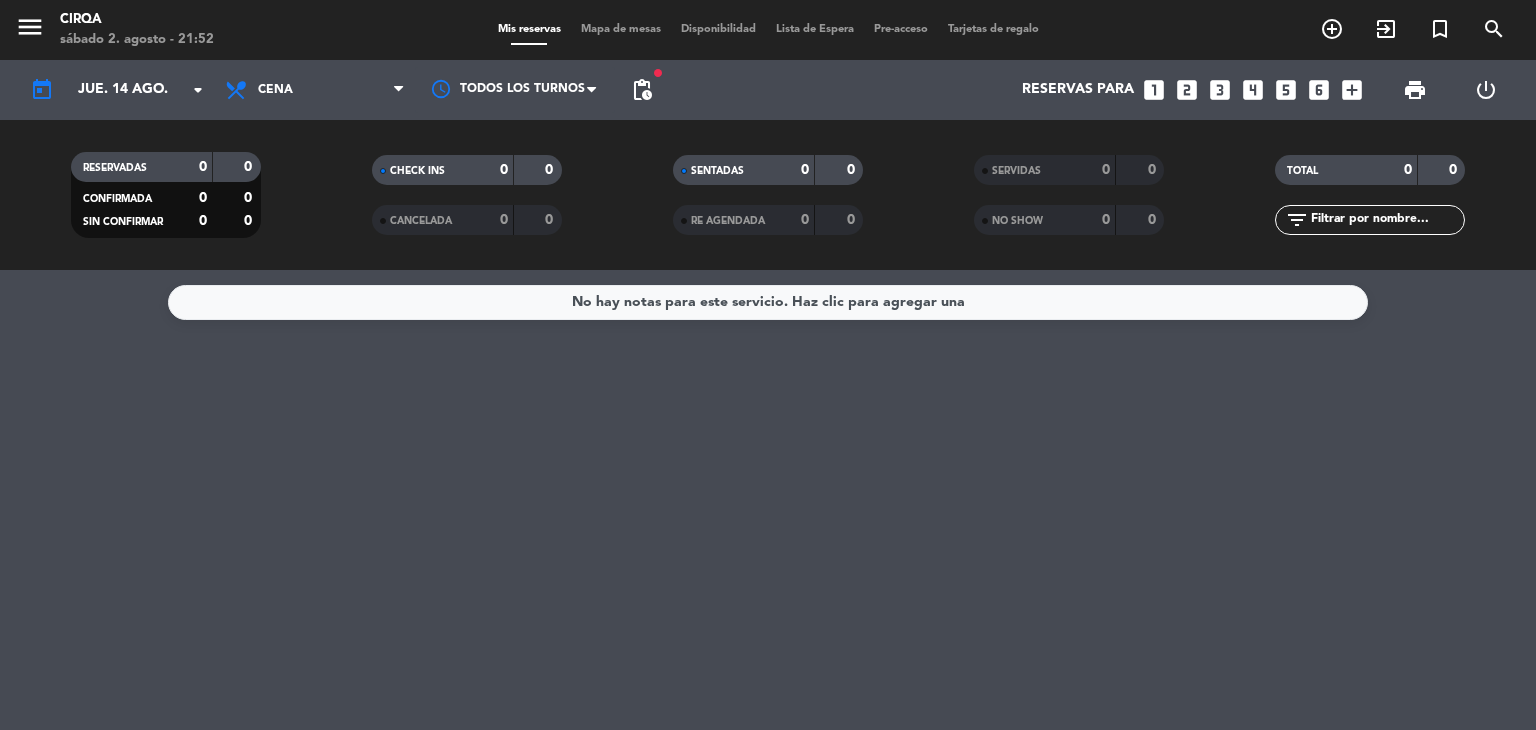 scroll, scrollTop: 0, scrollLeft: 0, axis: both 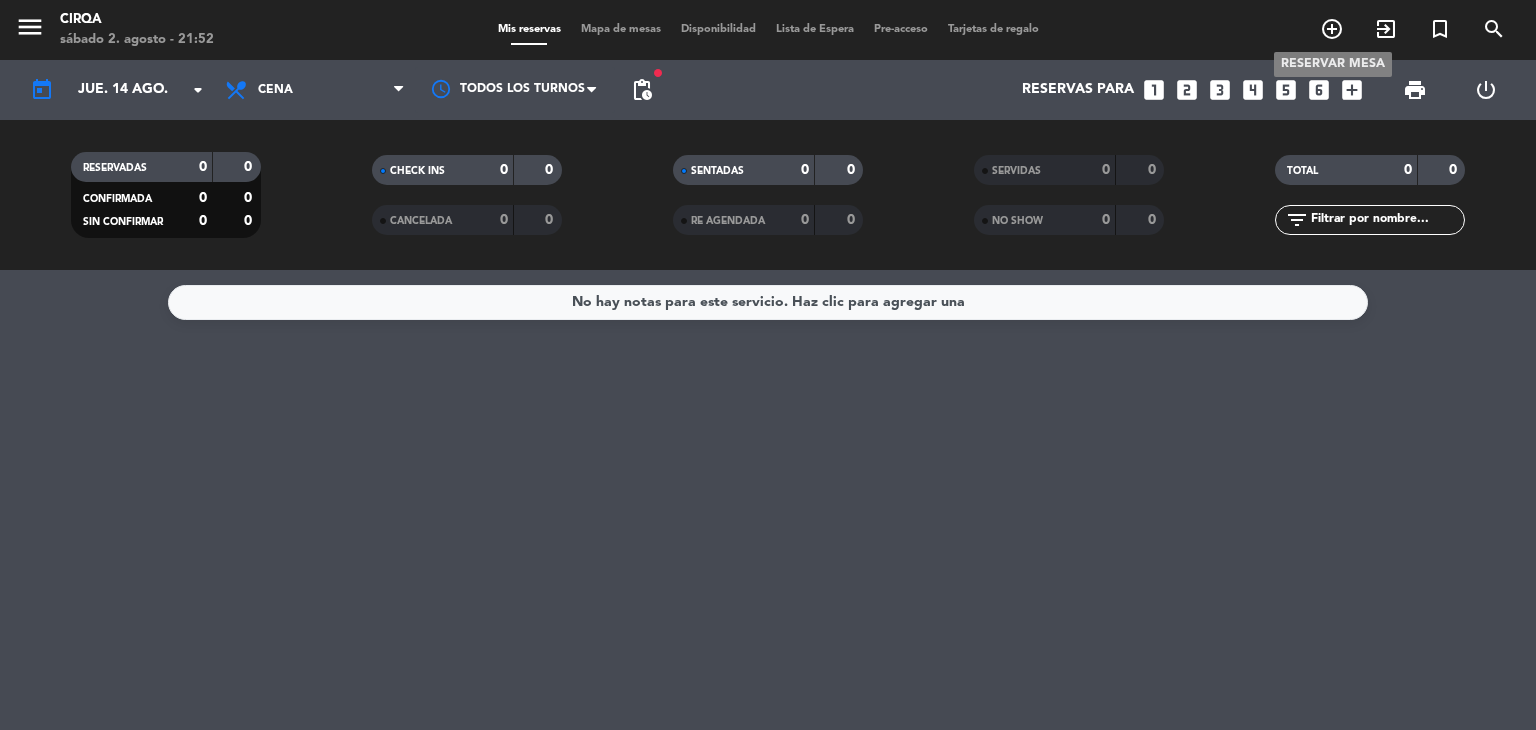 click on "add_circle_outline" at bounding box center [1332, 29] 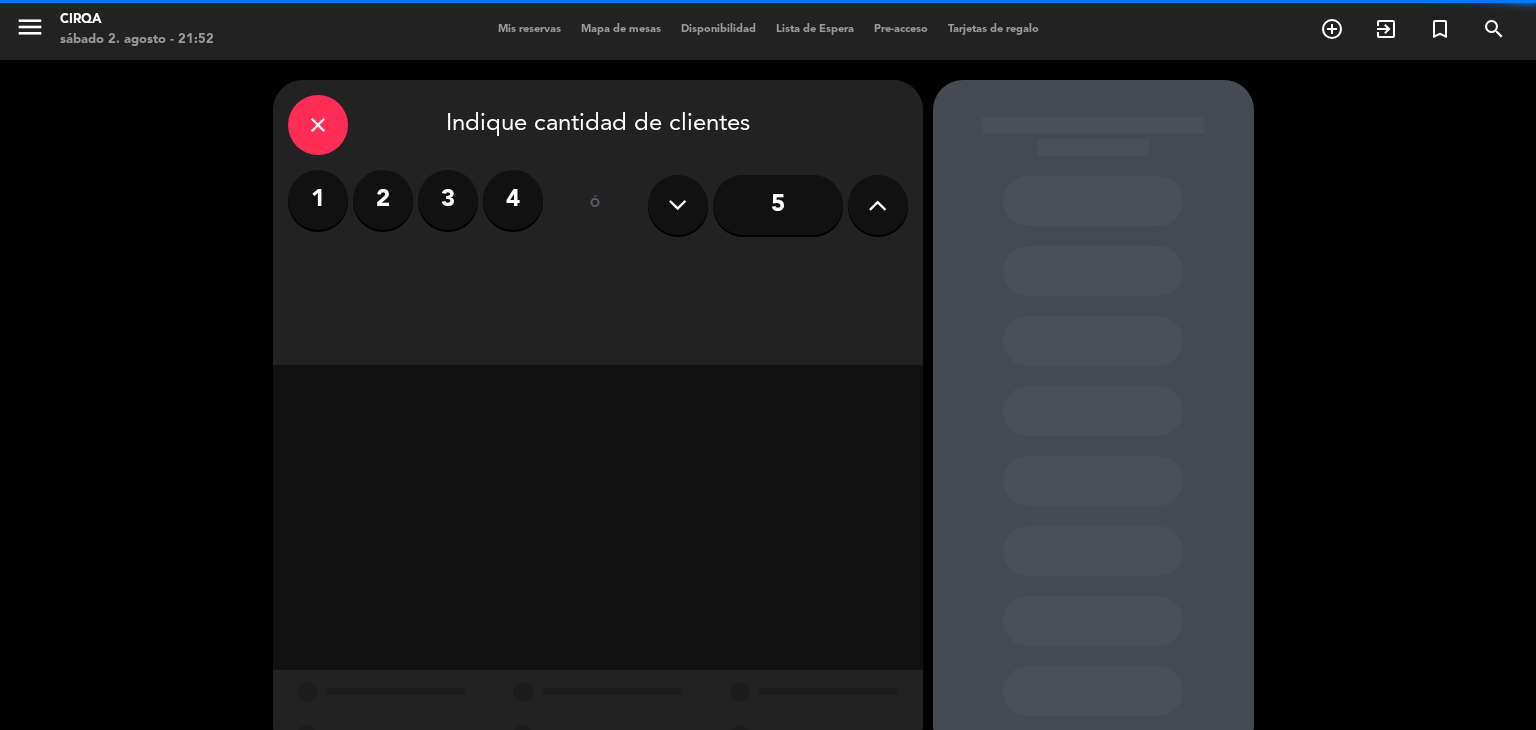 click on "2" at bounding box center (383, 200) 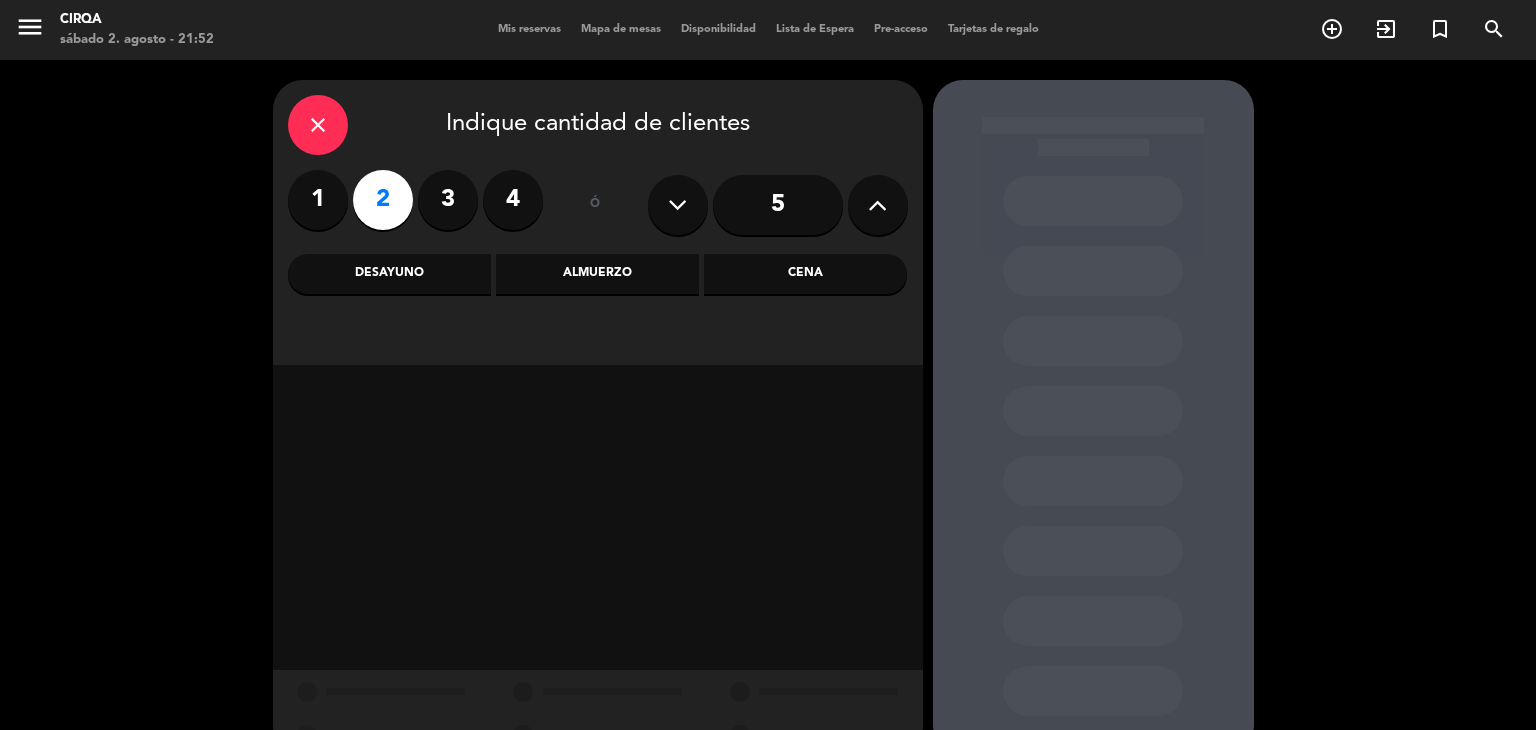 click on "Cena" at bounding box center [805, 274] 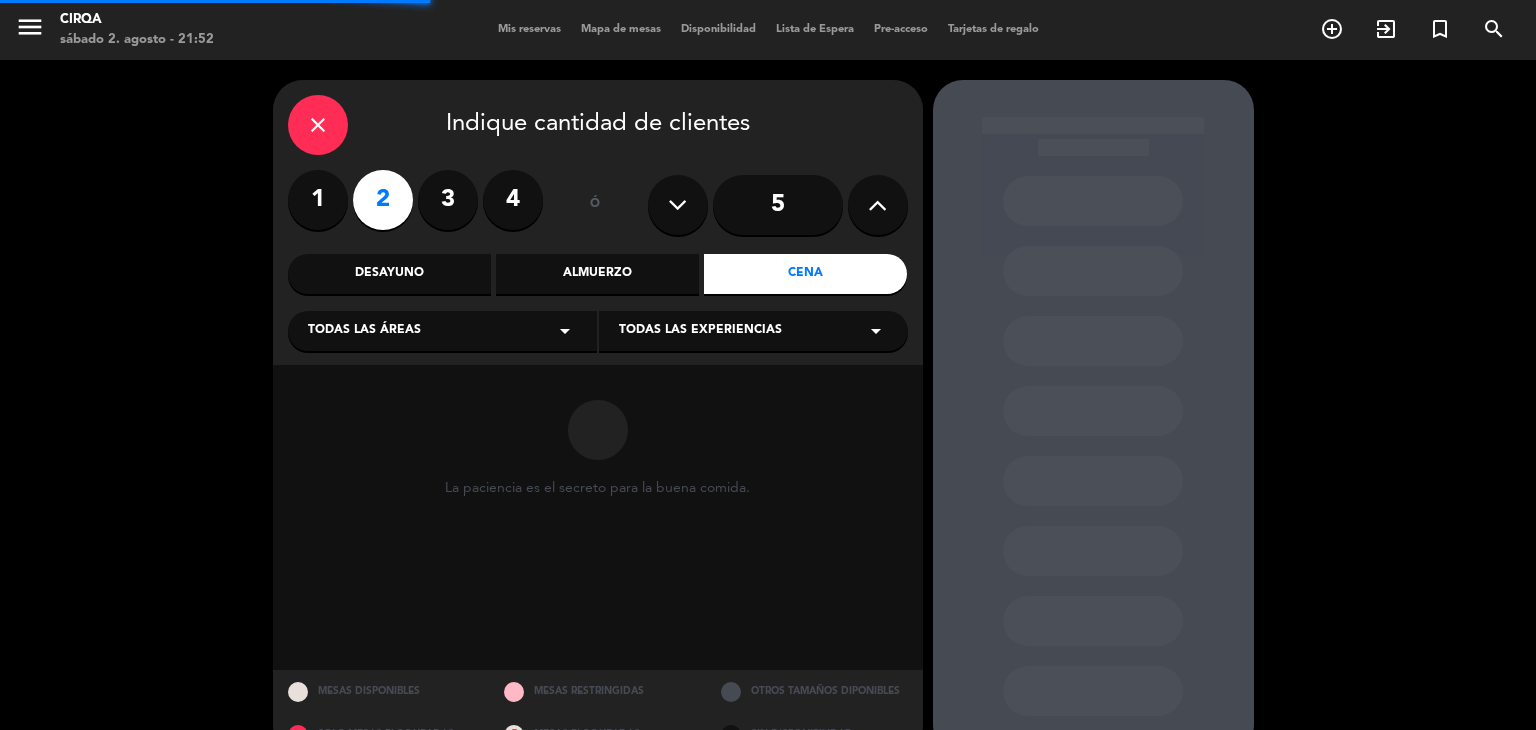 click on "Todas las áreas   arrow_drop_down" at bounding box center [442, 331] 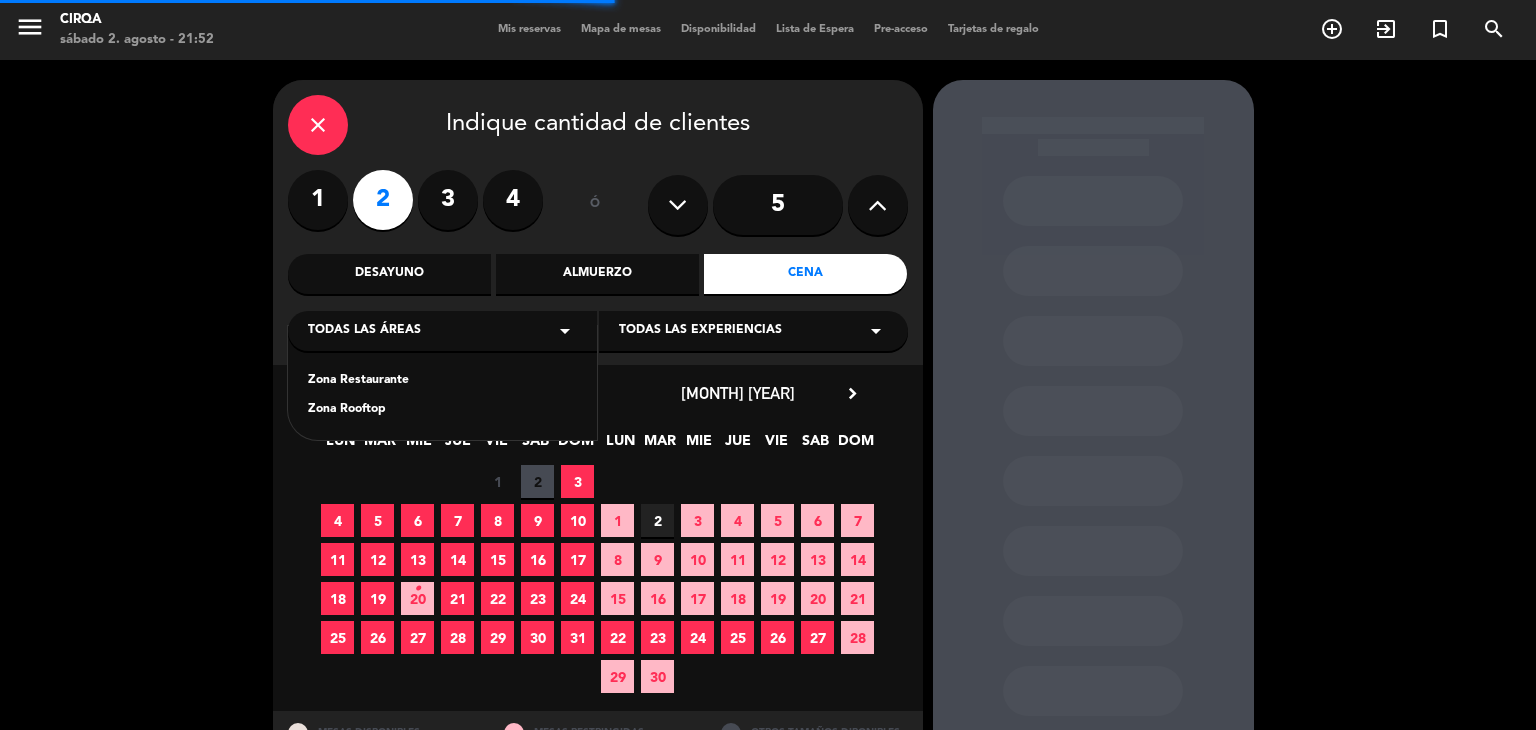 click on "Zona Restaurante" at bounding box center (442, 381) 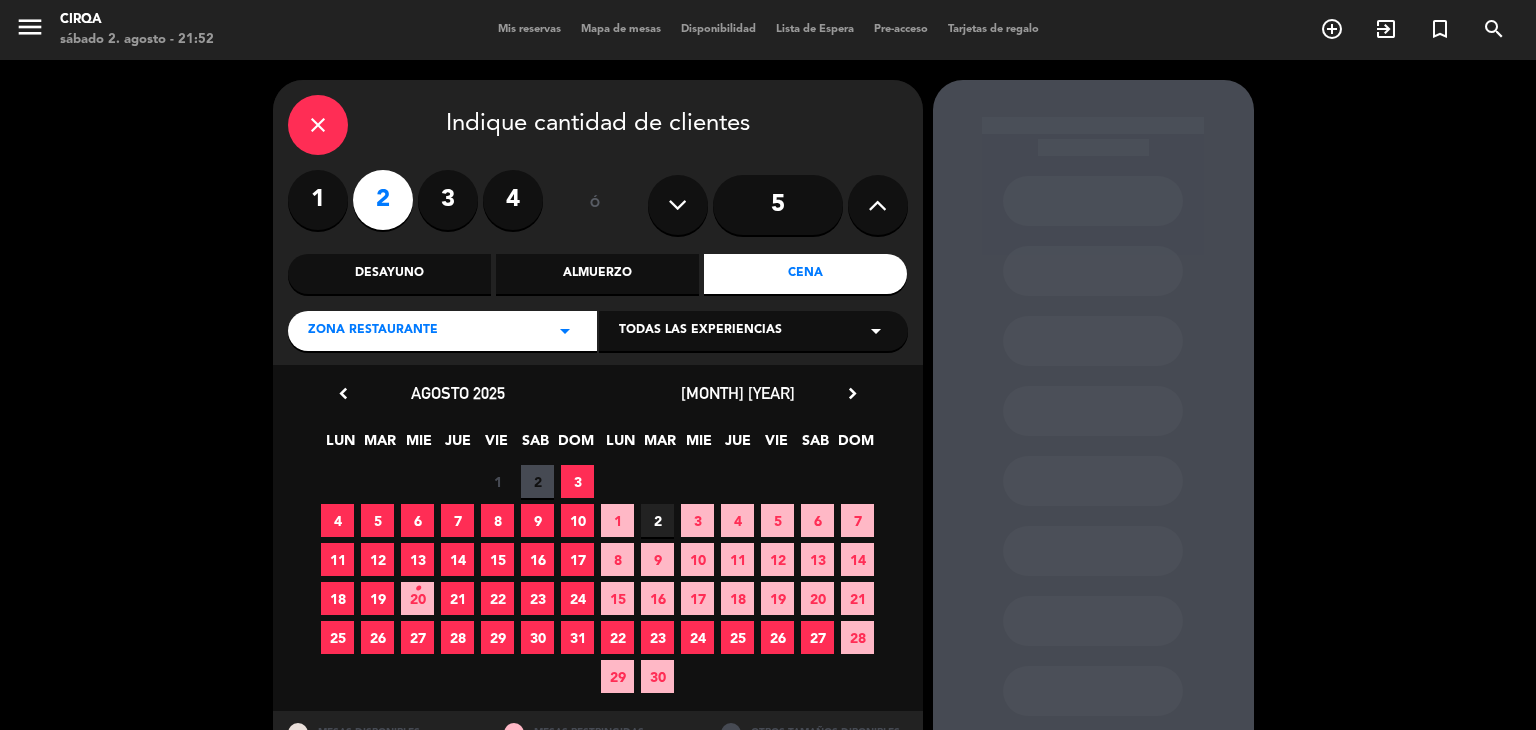 click on "14" at bounding box center (457, 559) 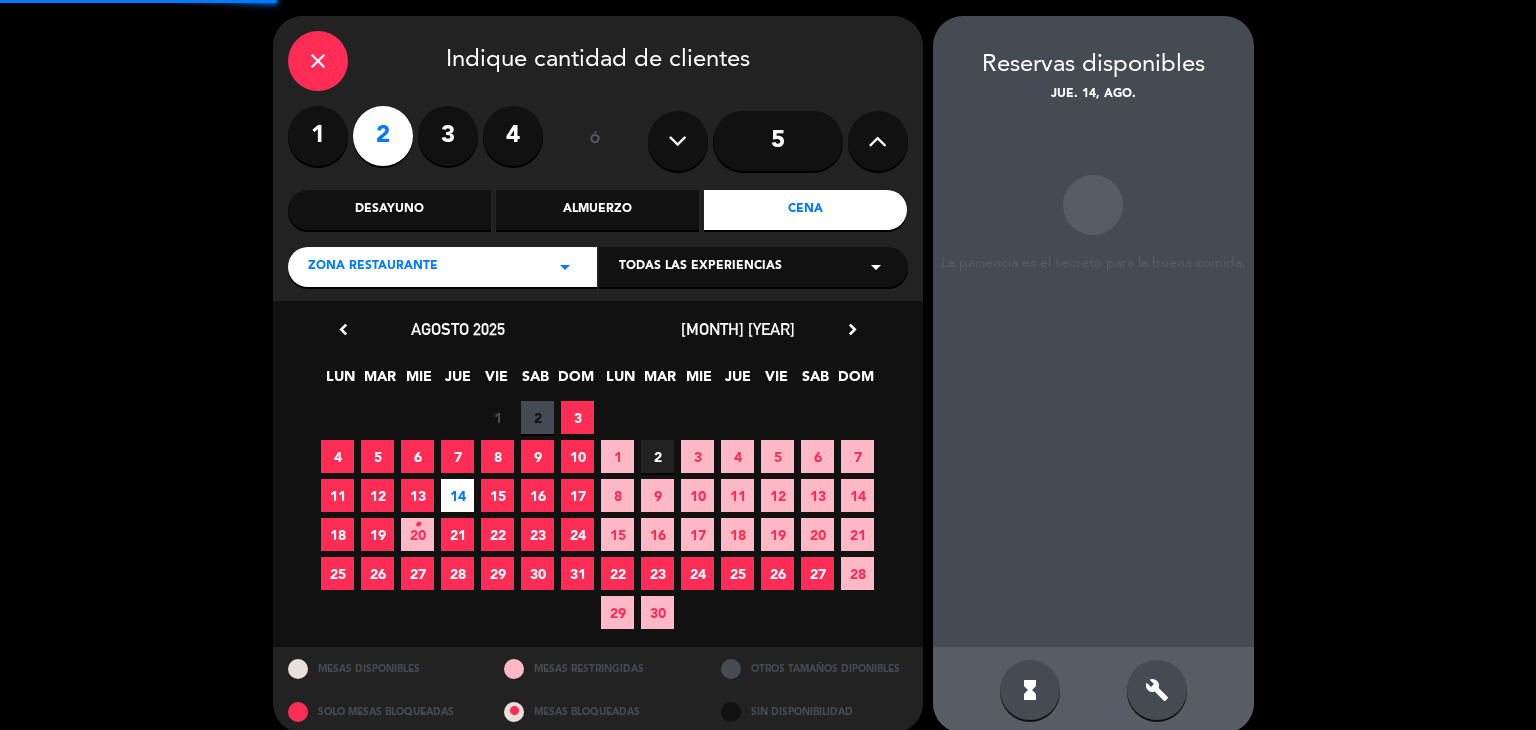 scroll, scrollTop: 80, scrollLeft: 0, axis: vertical 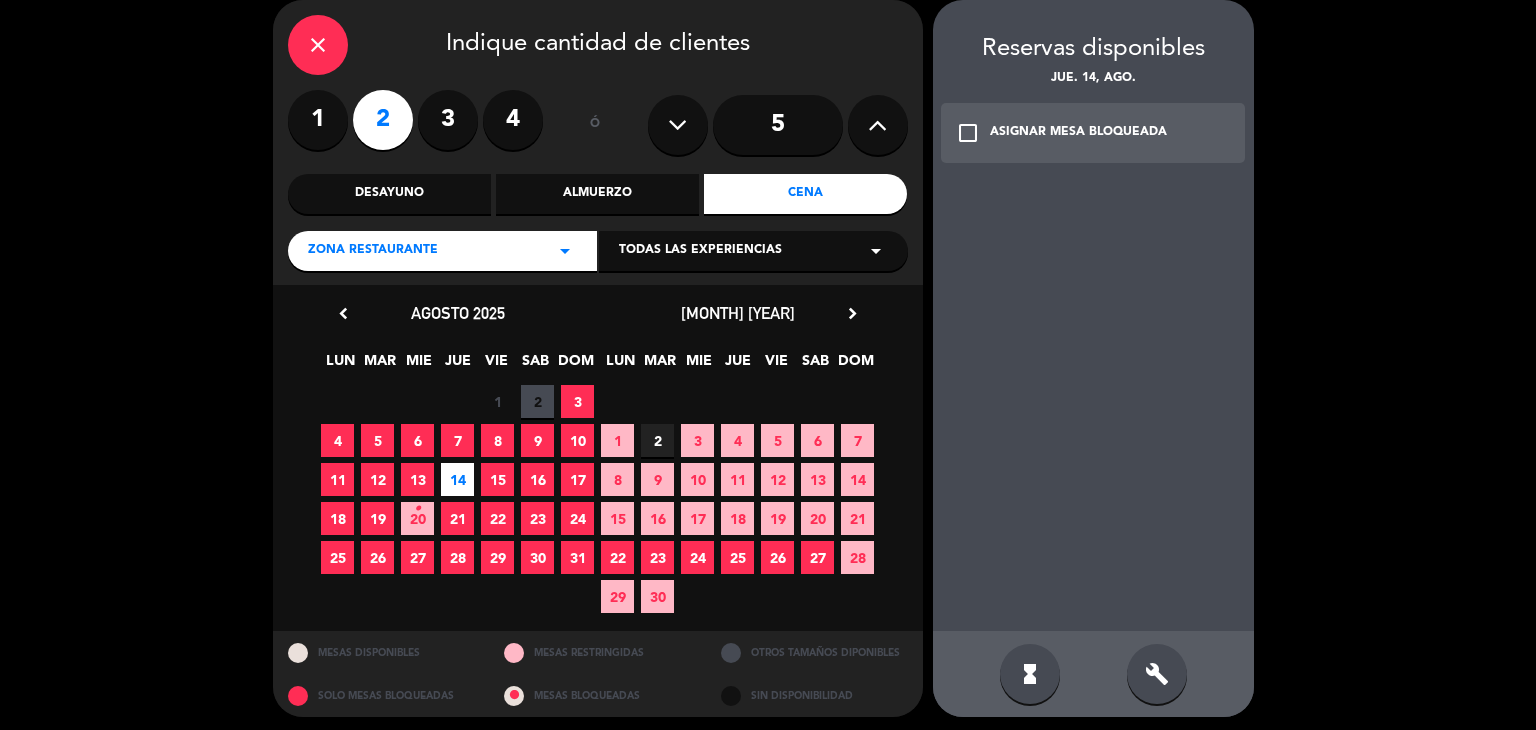 click on "check_box_outline_blank   ASIGNAR MESA BLOQUEADA" at bounding box center [1093, 133] 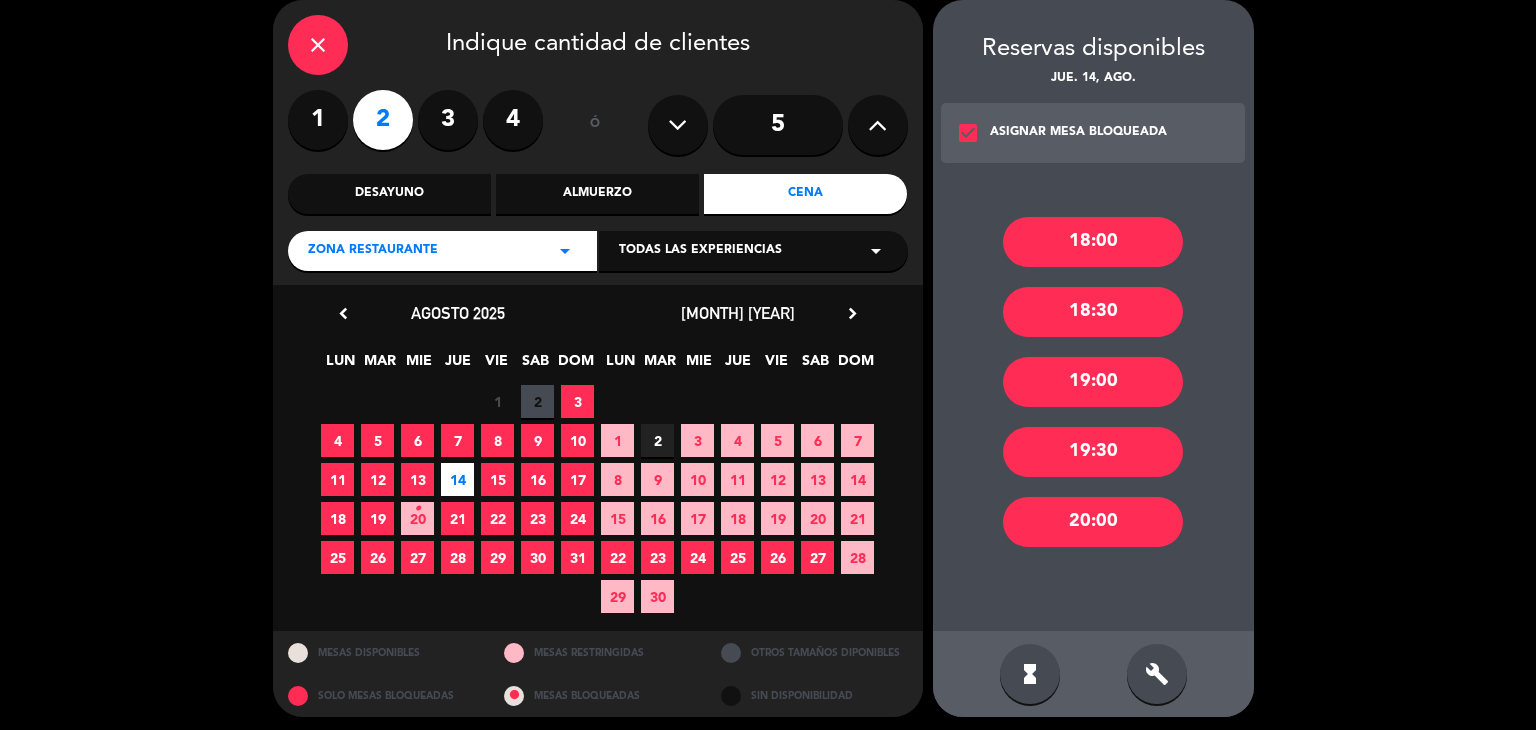 click on "18:00" at bounding box center (1093, 242) 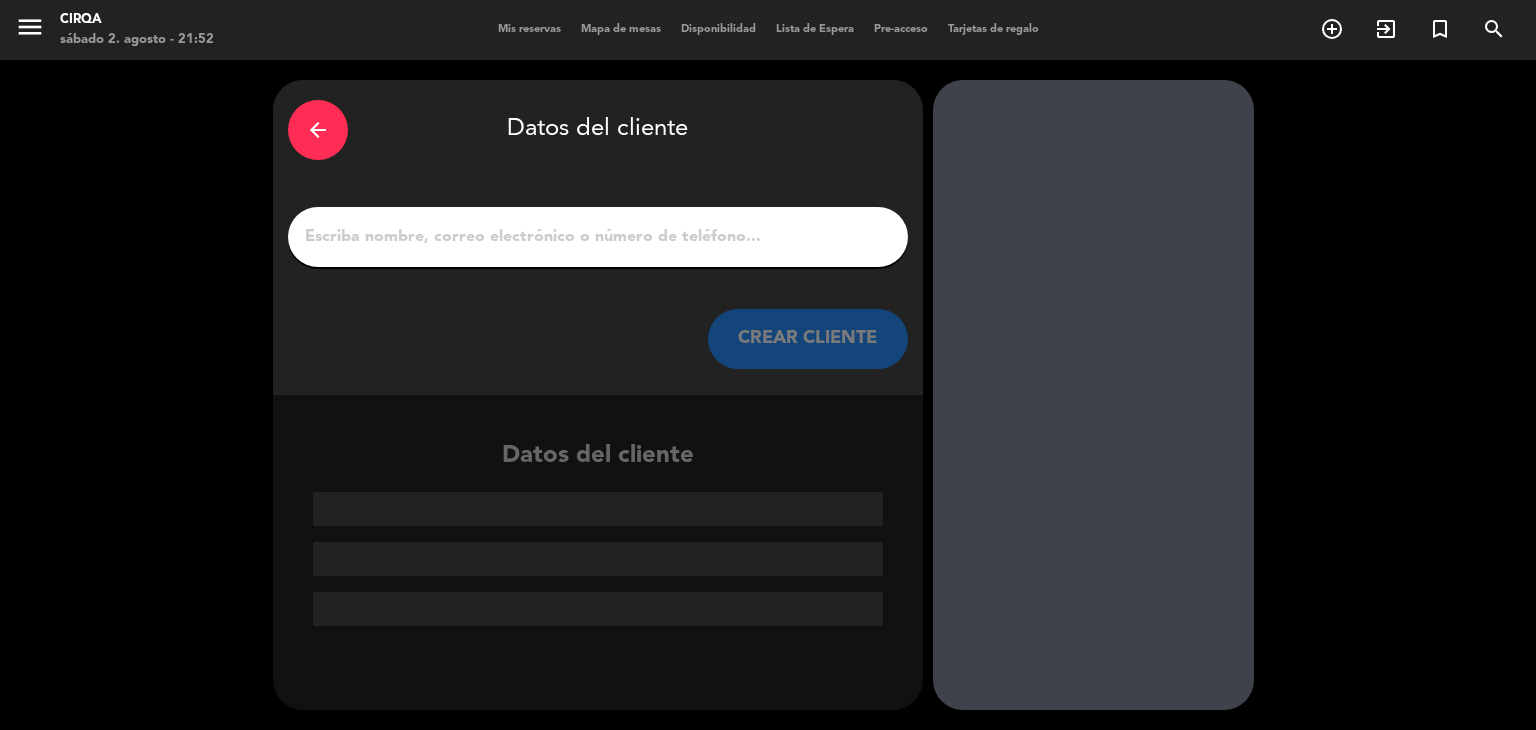 click on "1" at bounding box center (598, 237) 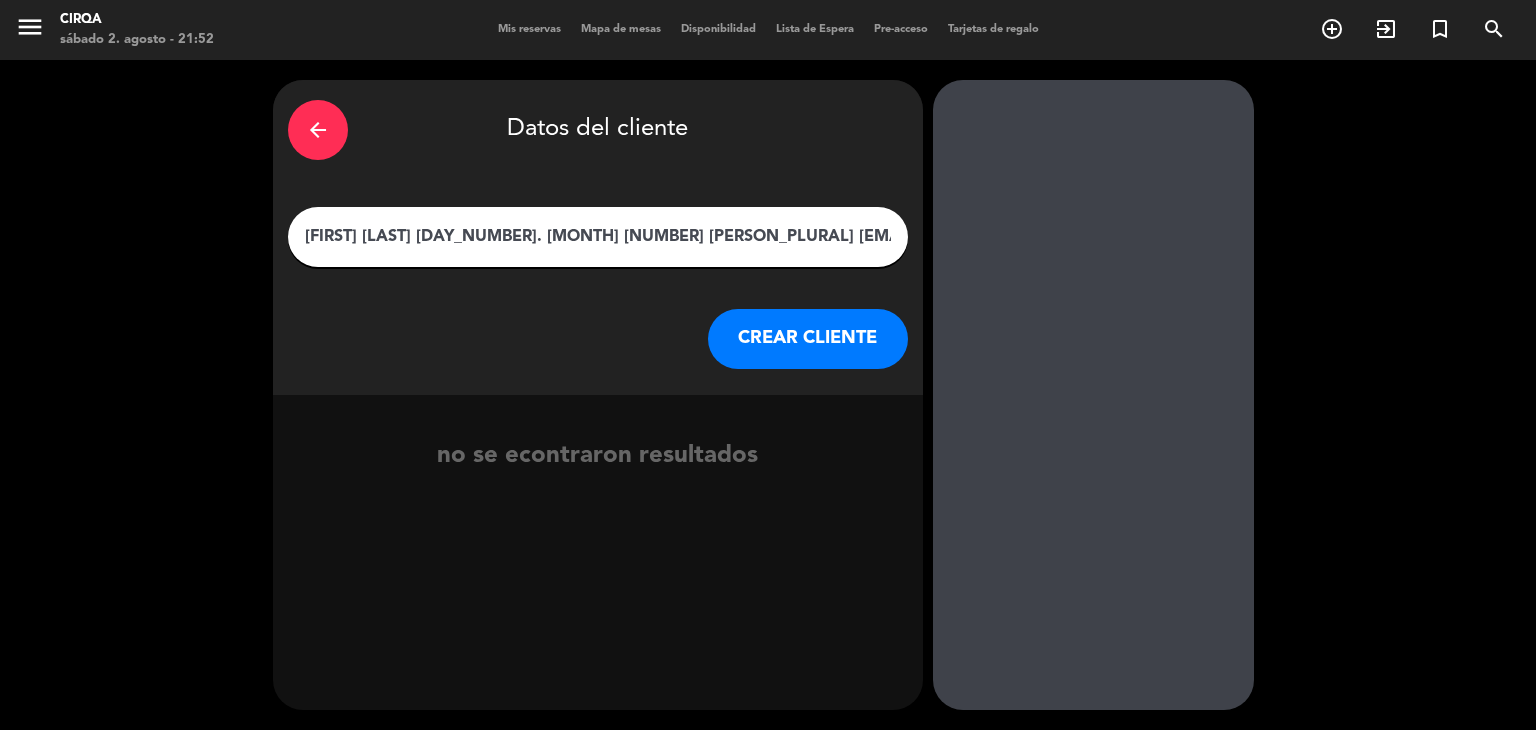drag, startPoint x: 408, startPoint y: 245, endPoint x: 919, endPoint y: 255, distance: 511.09784 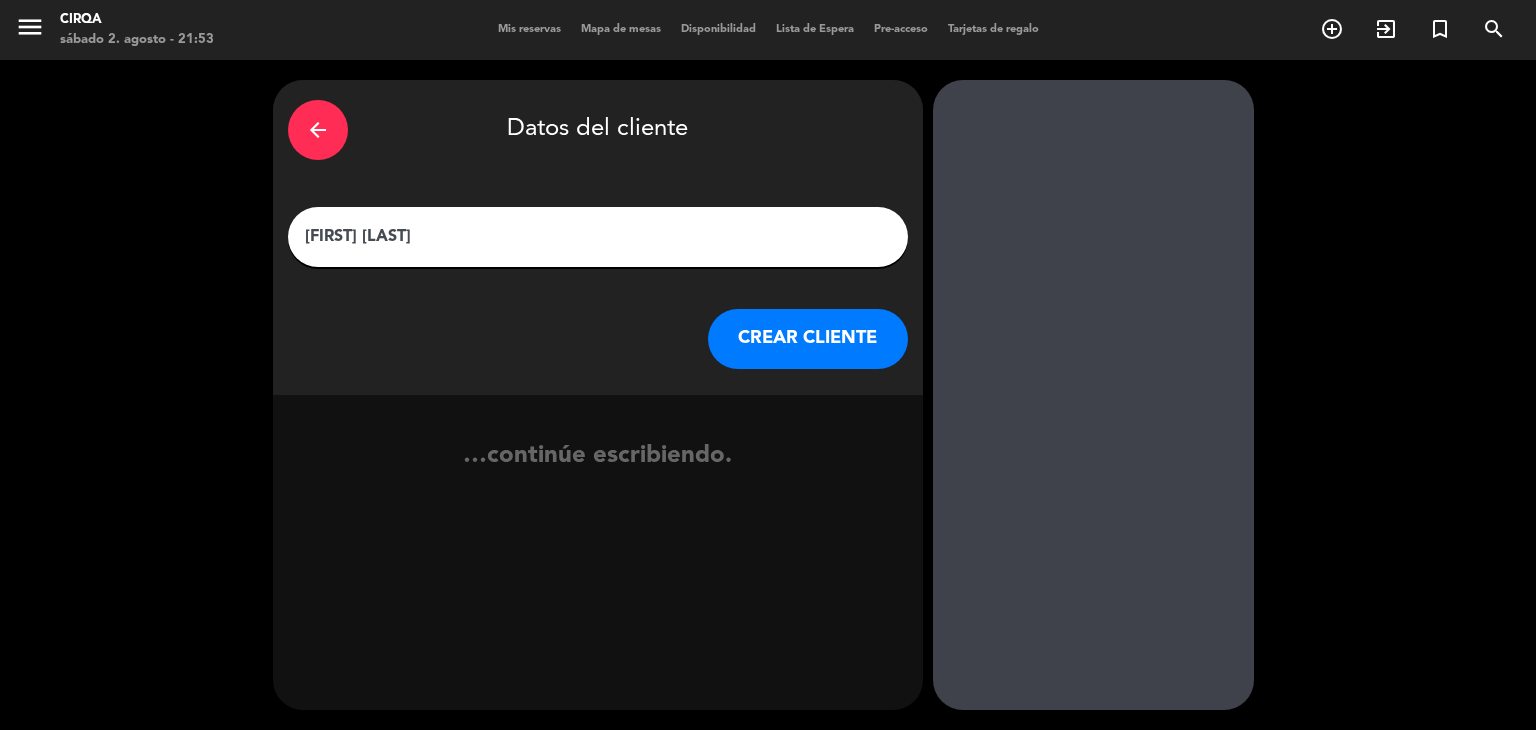 type on "[FIRST] [LAST]" 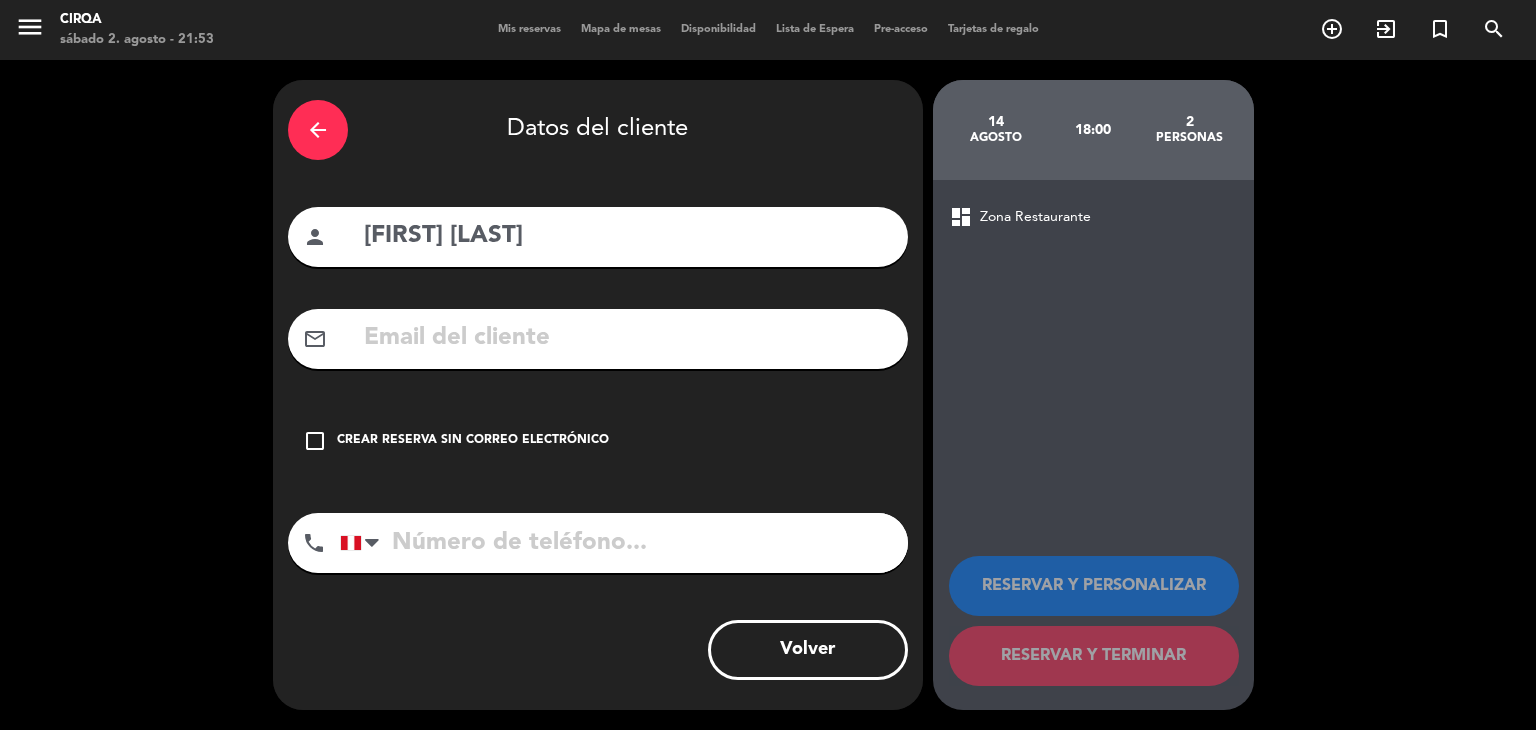 click at bounding box center (627, 338) 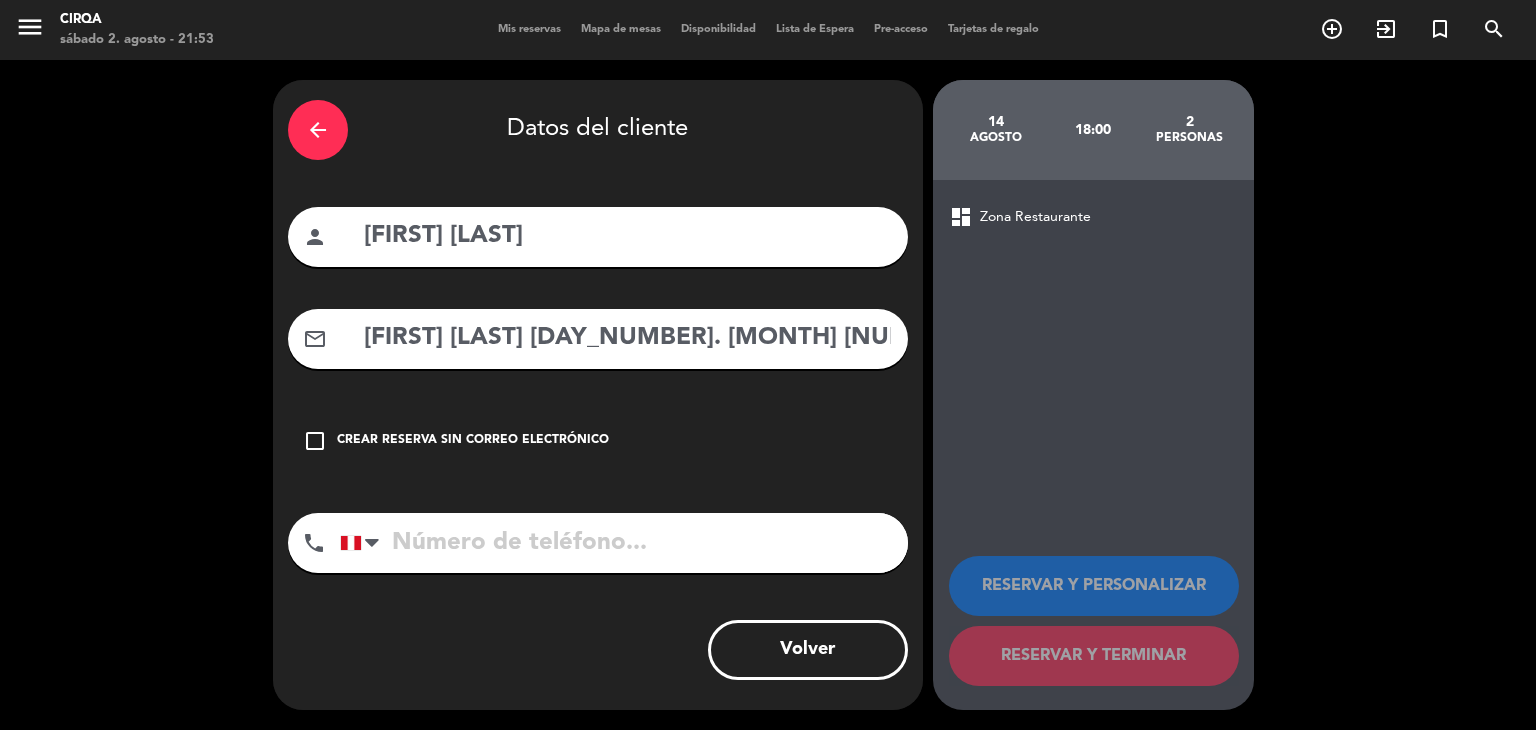 scroll, scrollTop: 0, scrollLeft: 130, axis: horizontal 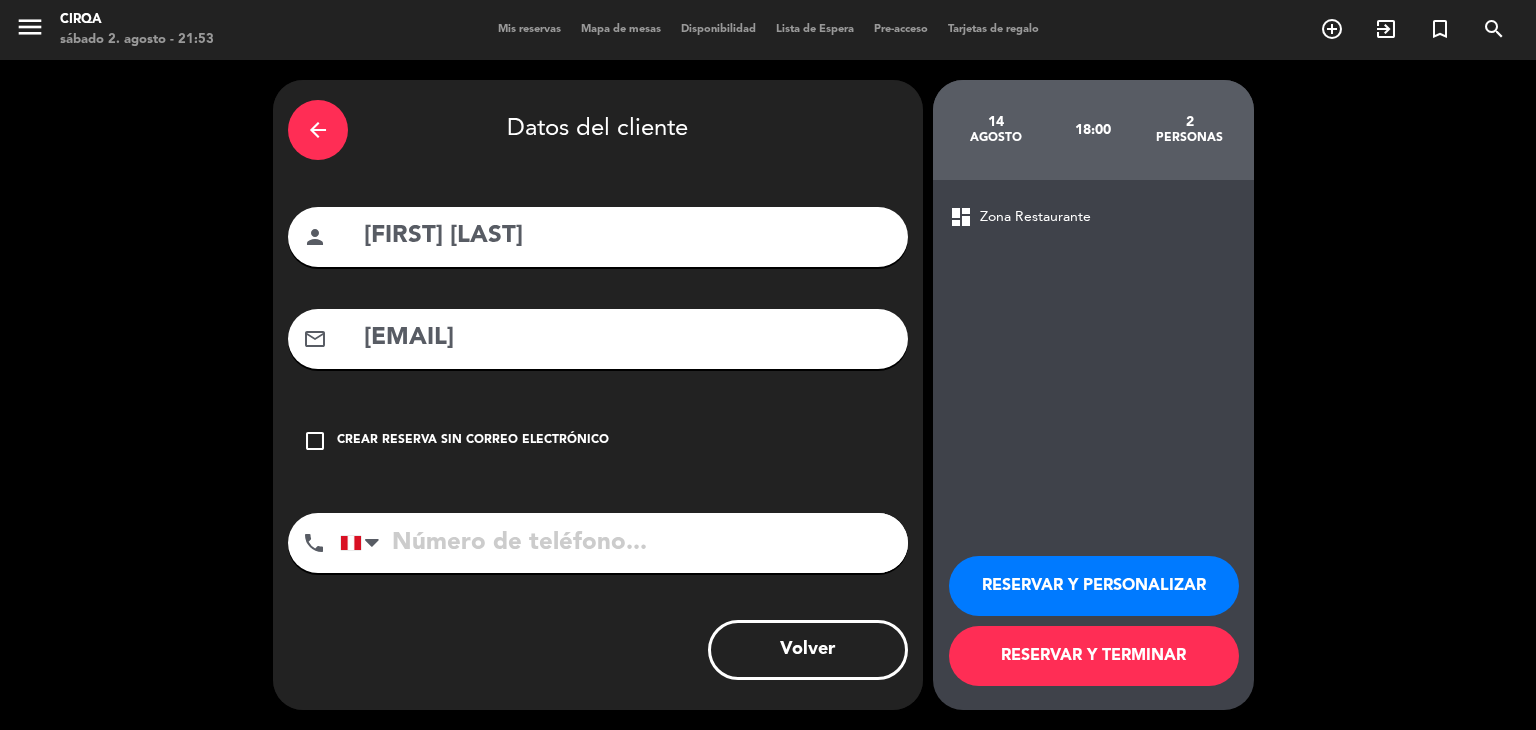 type on "[EMAIL]" 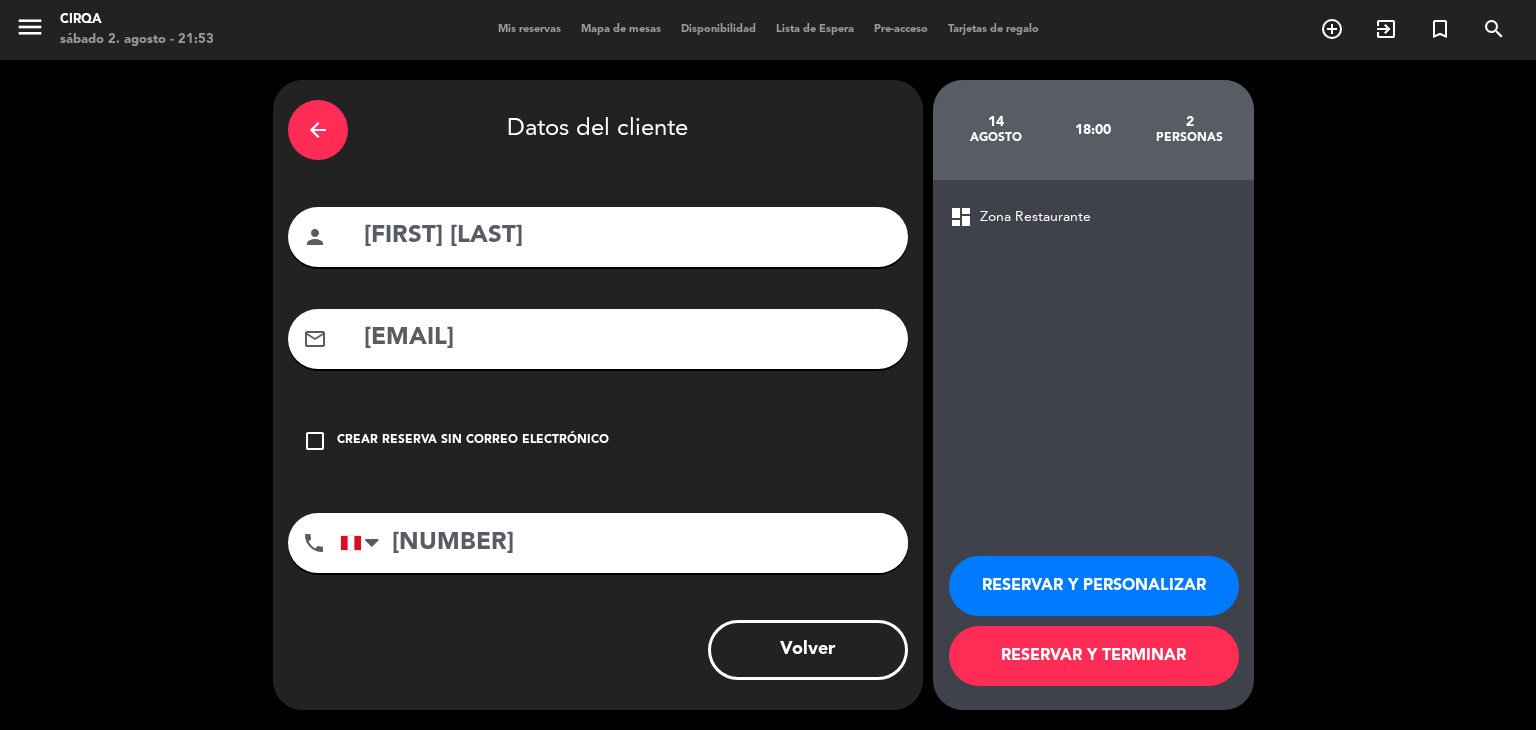 type on "[NUMBER]" 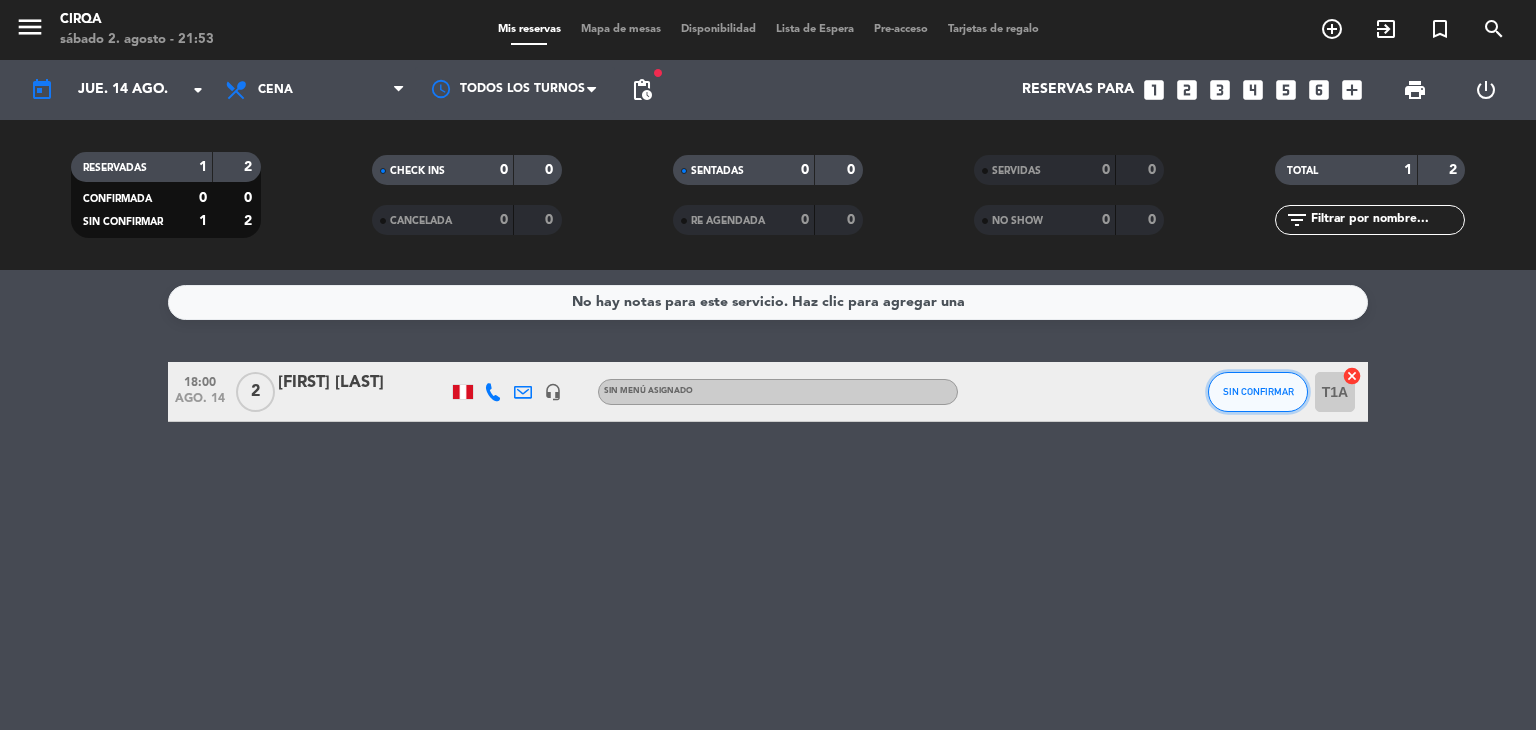 click on "SIN CONFIRMAR" 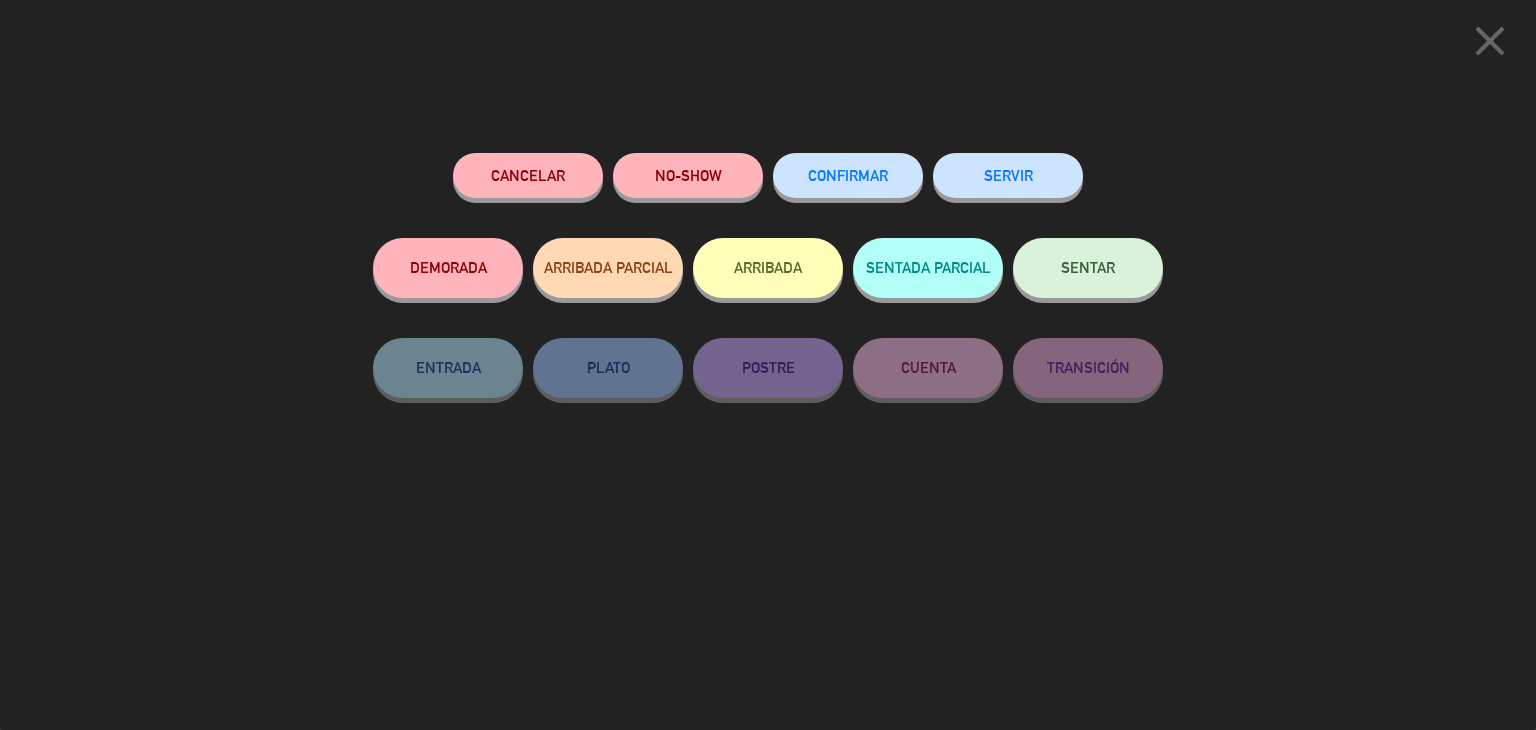 click on "CONFIRMAR" 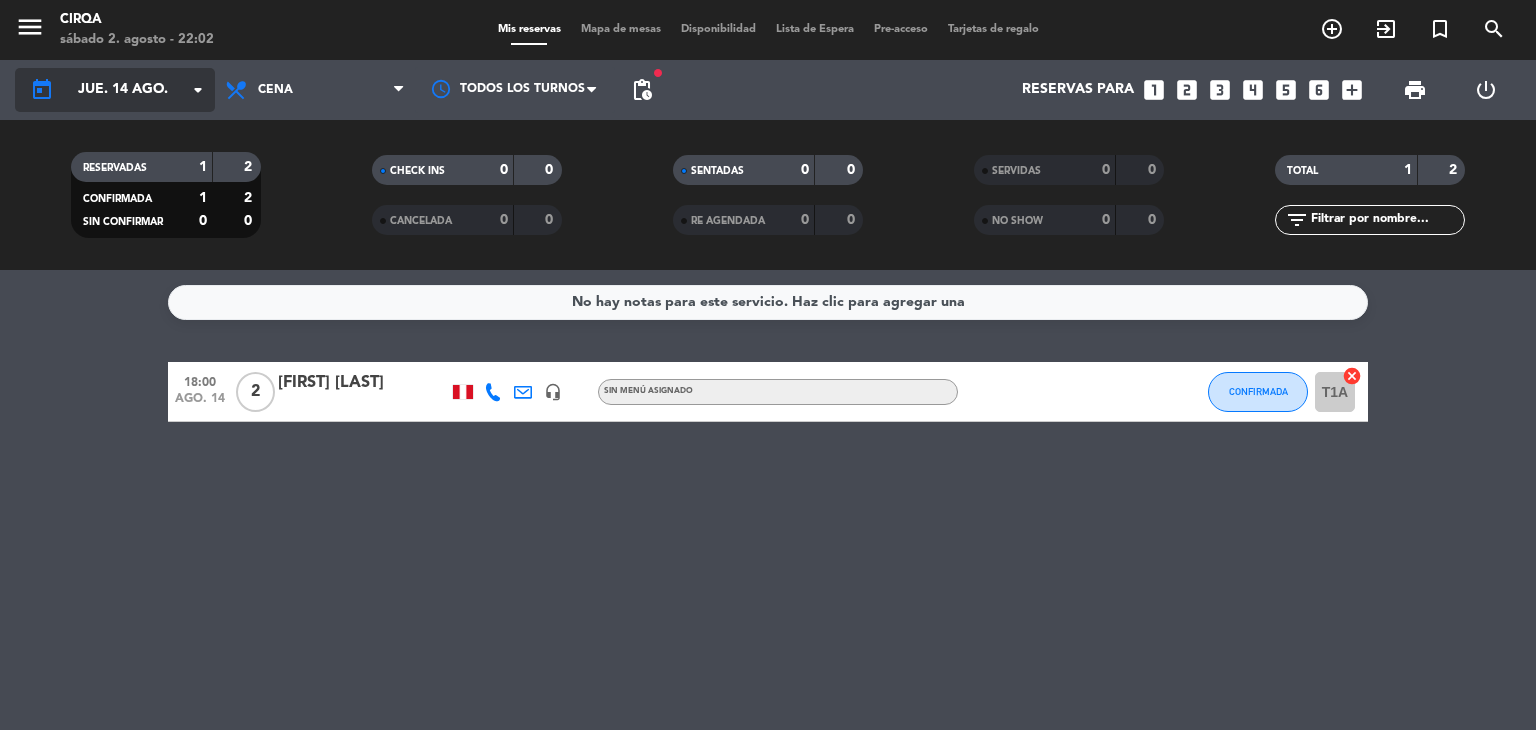click on "jue. 14 ago." 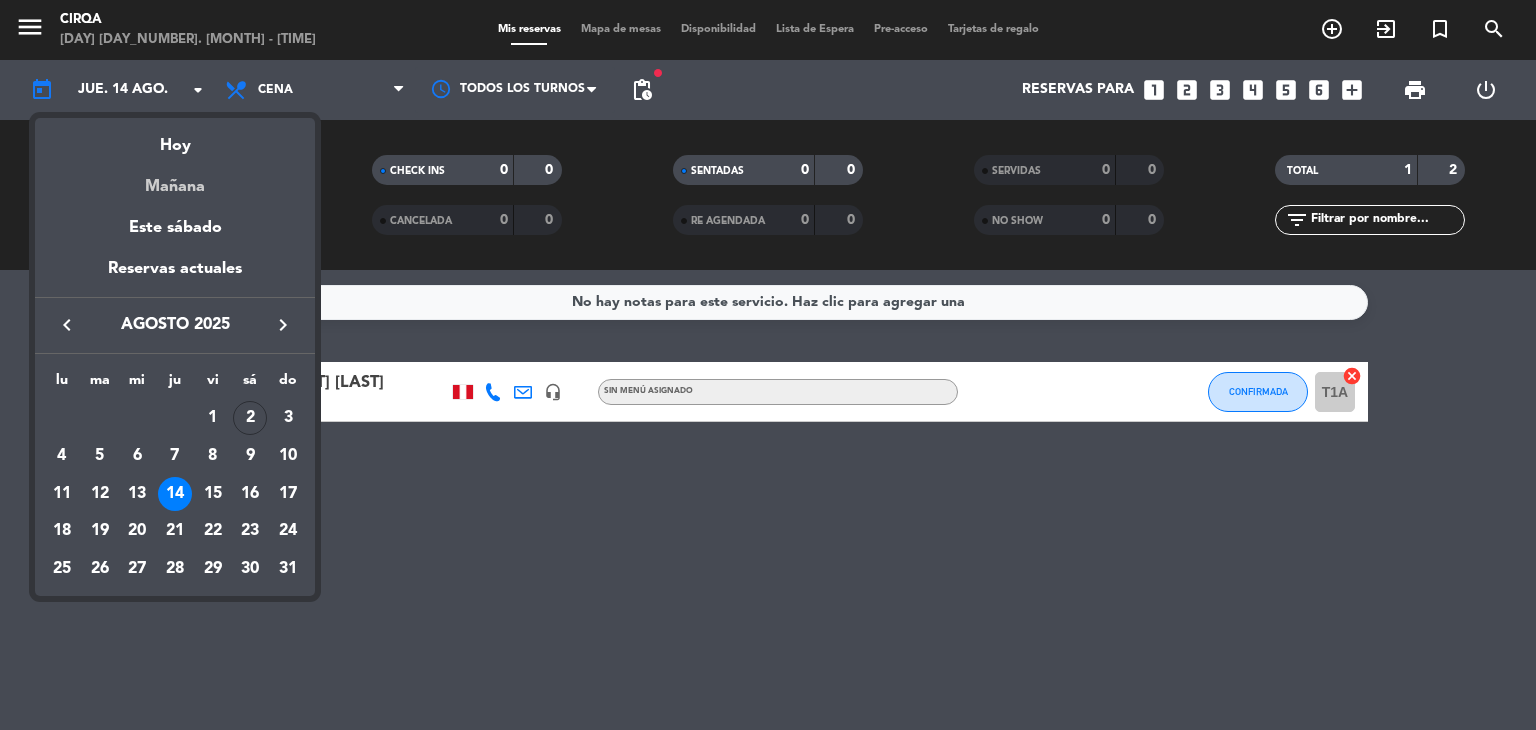 click on "Mañana" at bounding box center (175, 179) 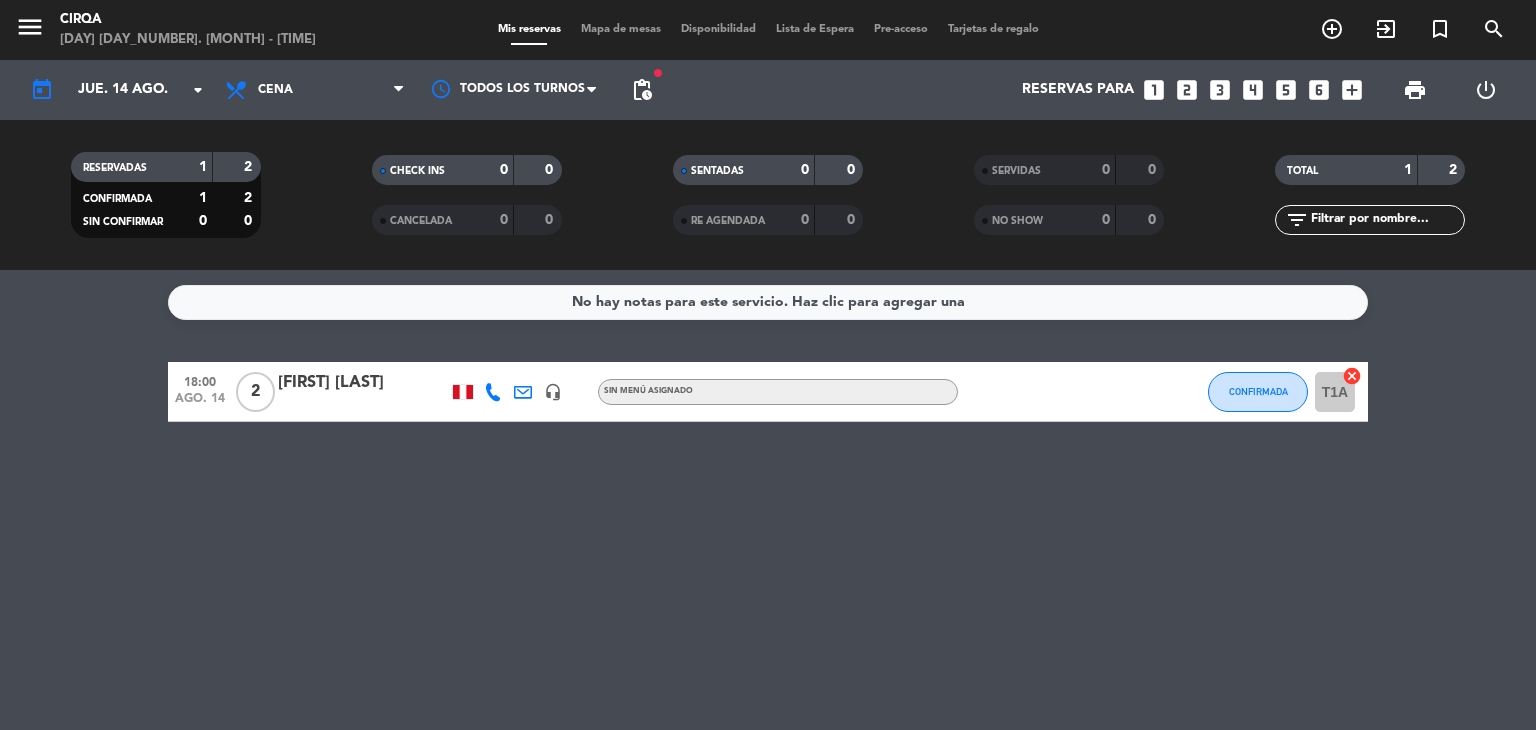 type on "[DAY_TYPE] [DAY_NUMBER], [ABBR_MONTH]." 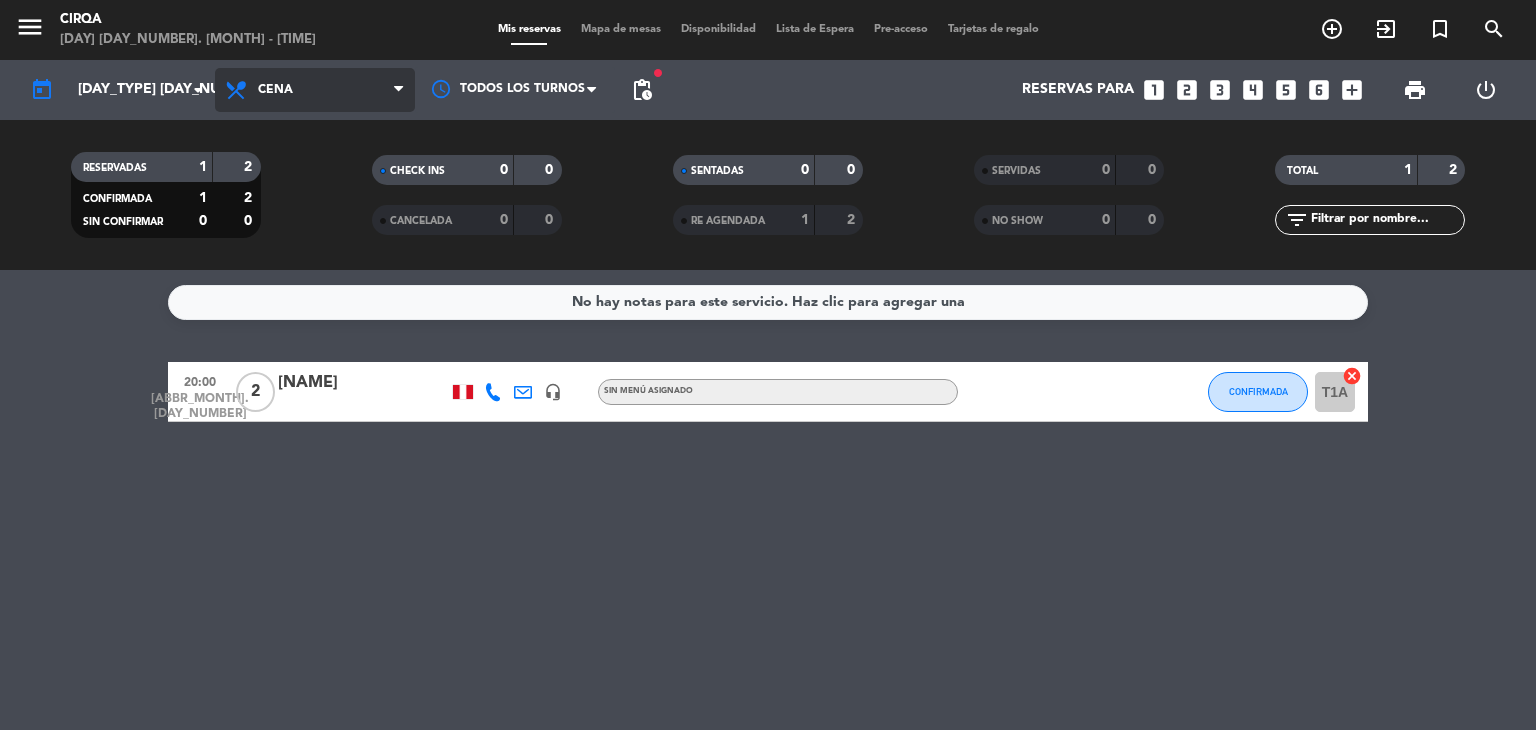 drag, startPoint x: 311, startPoint y: 81, endPoint x: 320, endPoint y: 123, distance: 42.953465 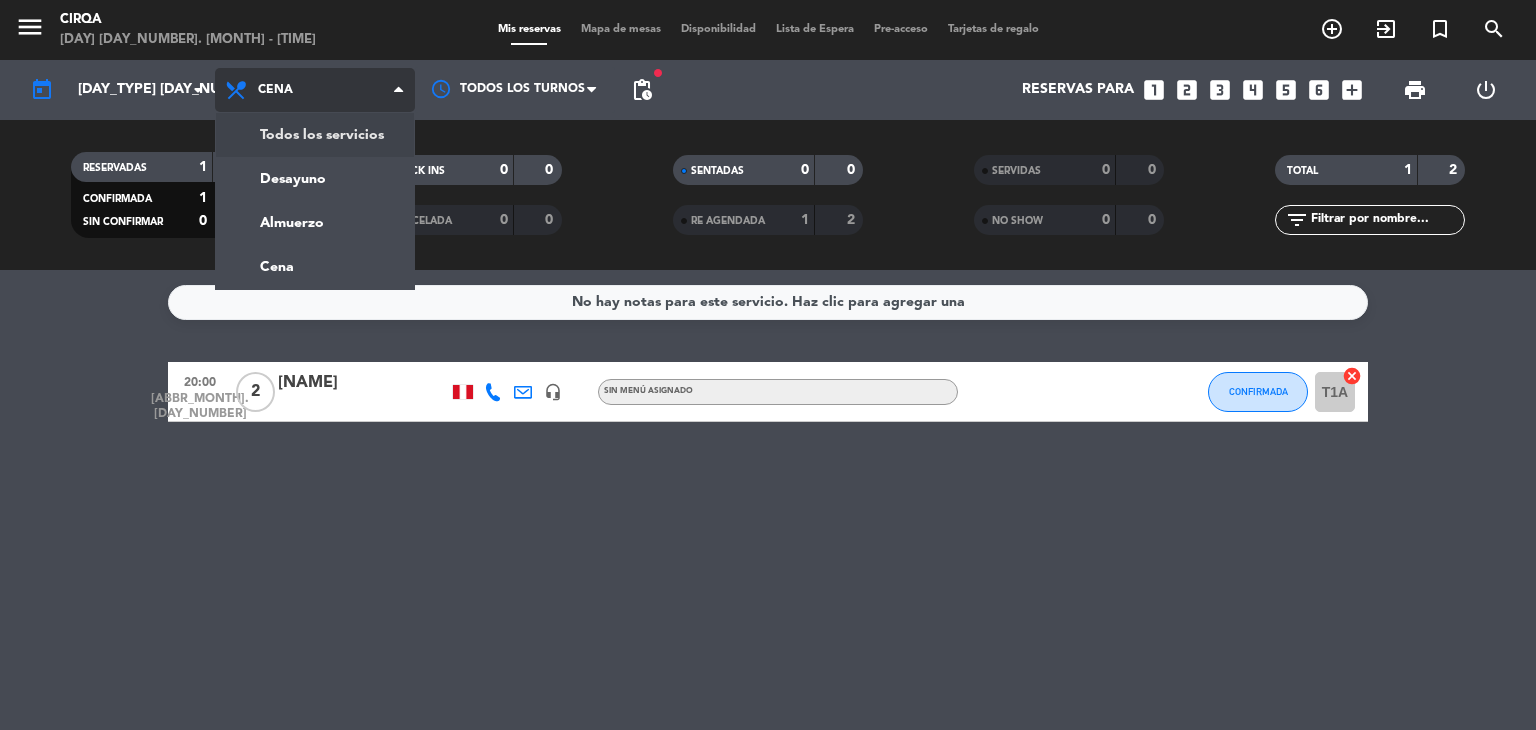 click on "menu  CIRQA   sábado 2. agosto - 22:03   Mis reservas   Mapa de mesas   Disponibilidad   Lista de Espera   Pre-acceso   Tarjetas de regalo  add_circle_outline exit_to_app turned_in_not search today    dom. 3 ago. arrow_drop_down  Todos los servicios  Desayuno  Almuerzo  Cena  Cena  Todos los servicios  Desayuno  Almuerzo  Cena Todos los turnos fiber_manual_record pending_actions  Reservas para   looks_one   looks_two   looks_3   looks_4   looks_5   looks_6   add_box  print  power_settings_new   RESERVADAS   1   2   CONFIRMADA   1   2   SIN CONFIRMAR   0   0   CHECK INS   0   0   CANCELADA   0   0   SENTADAS   0   0   RE AGENDADA   1   2   SERVIDAS   0   0   NO SHOW   0   0   TOTAL   1   2  filter_list" 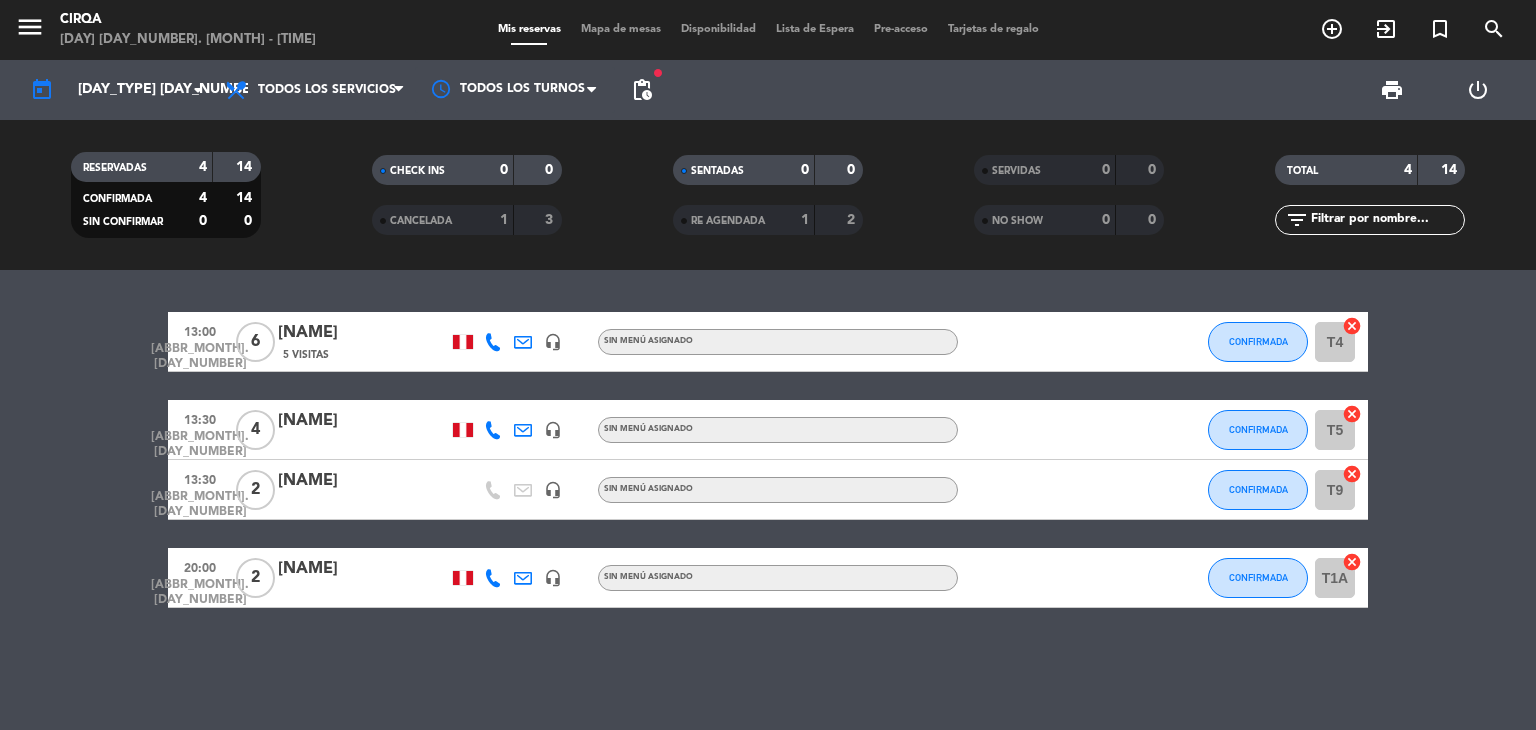click on "6" 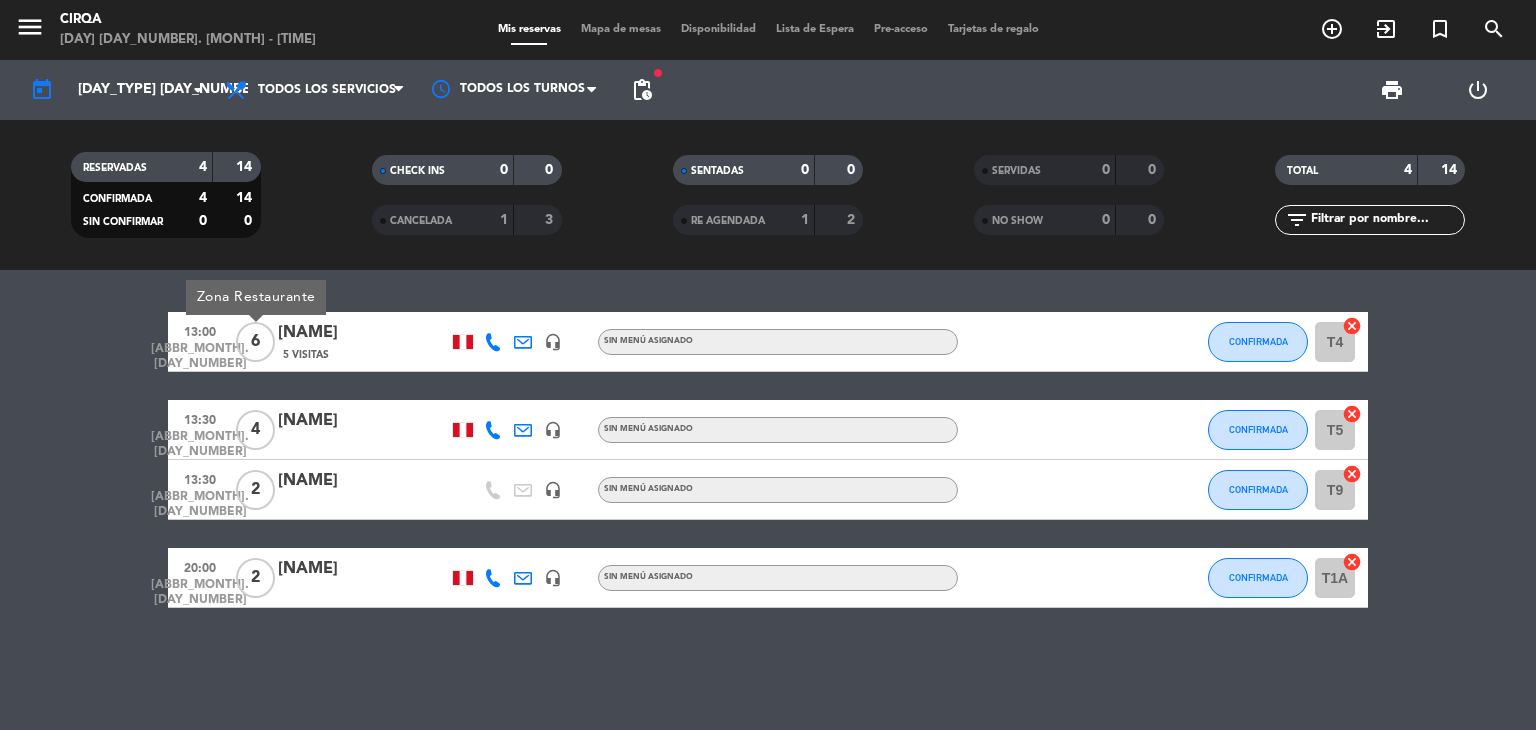 click on "6" 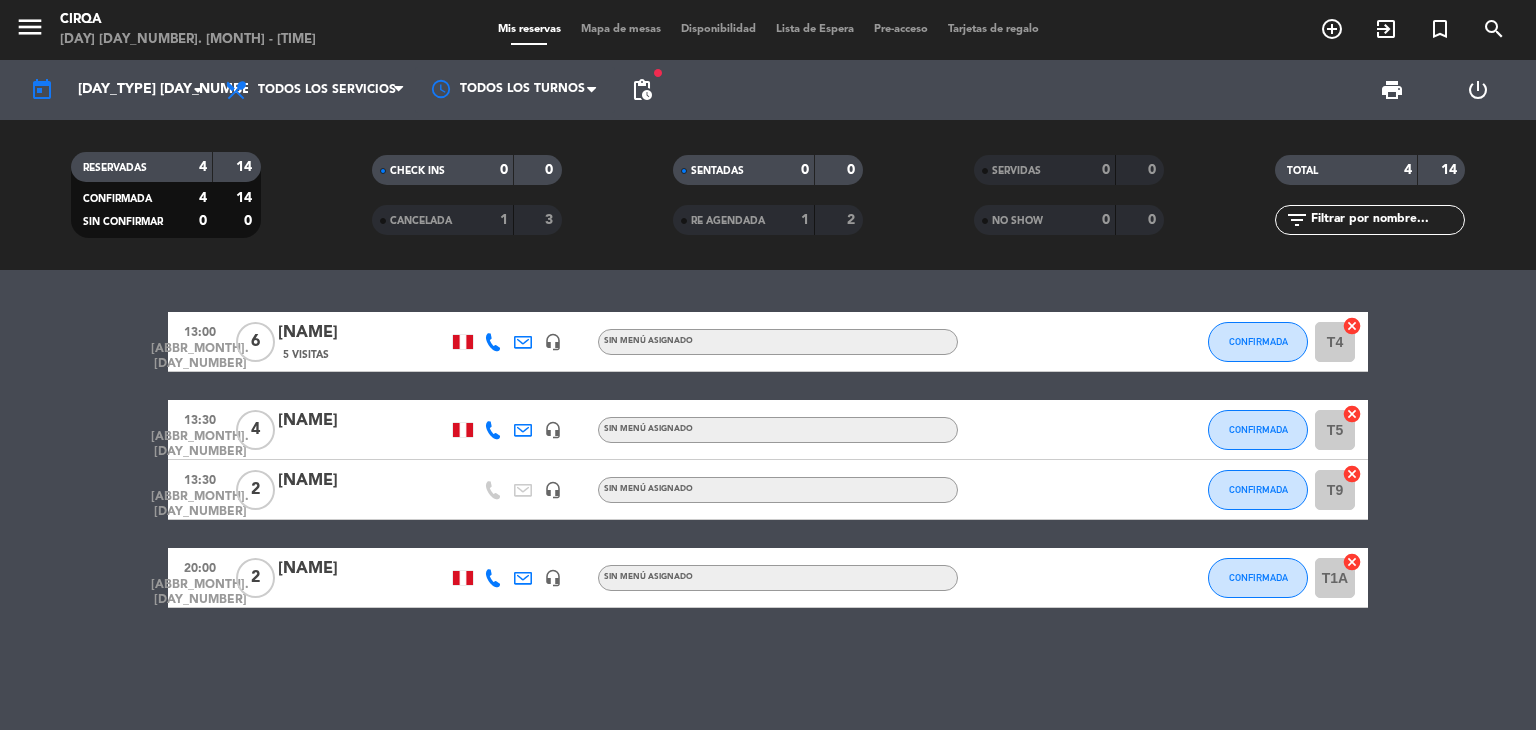 click on "[NAME]" 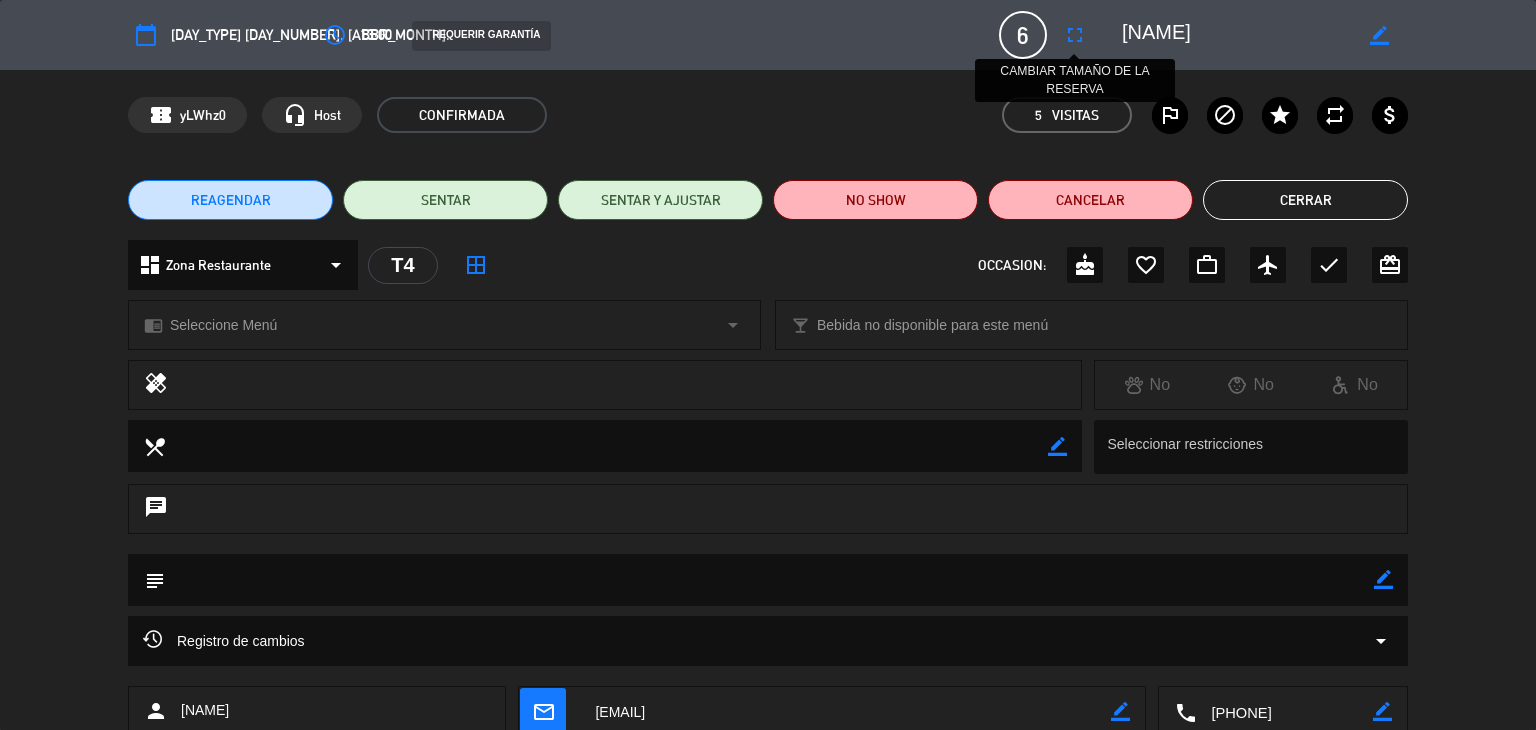 click on "fullscreen" at bounding box center [1075, 35] 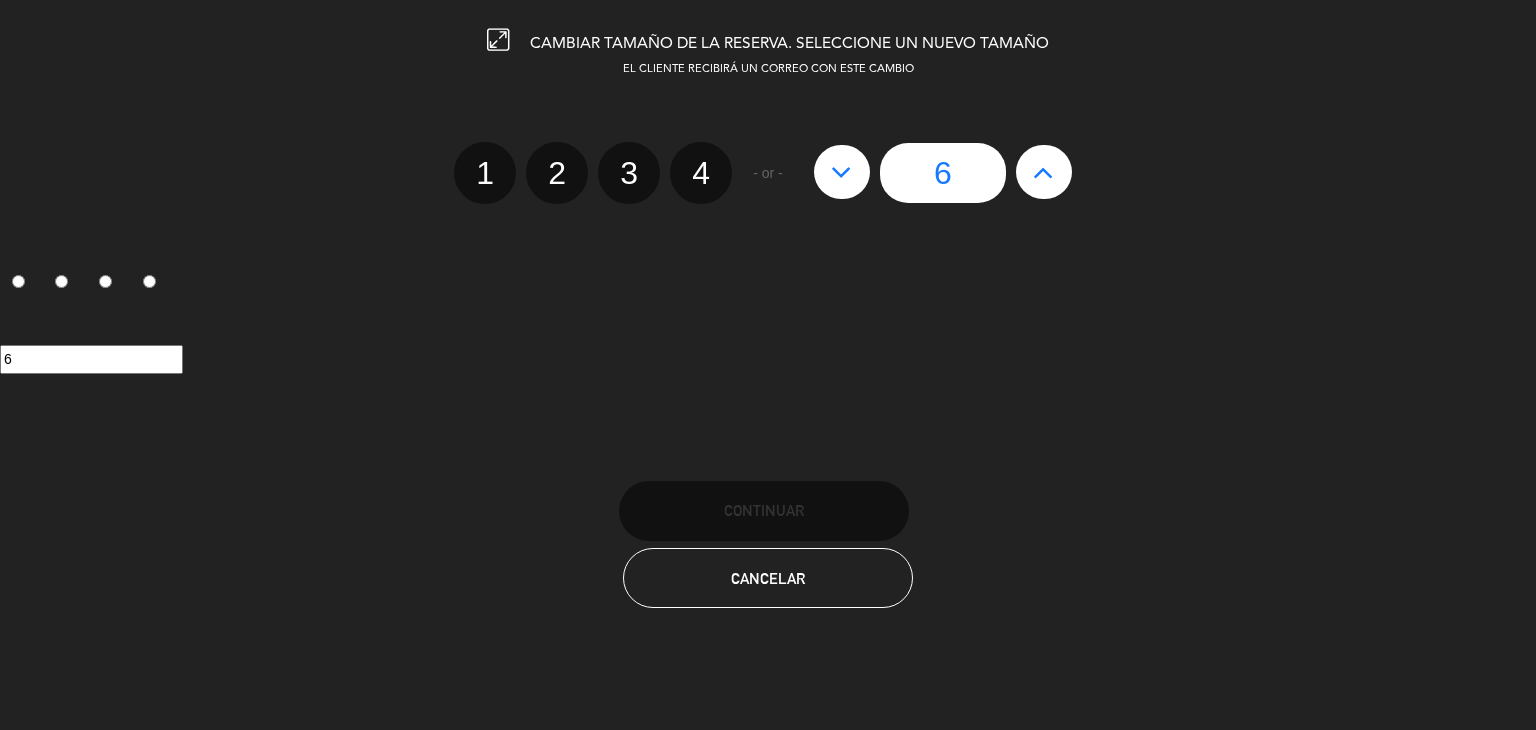 click 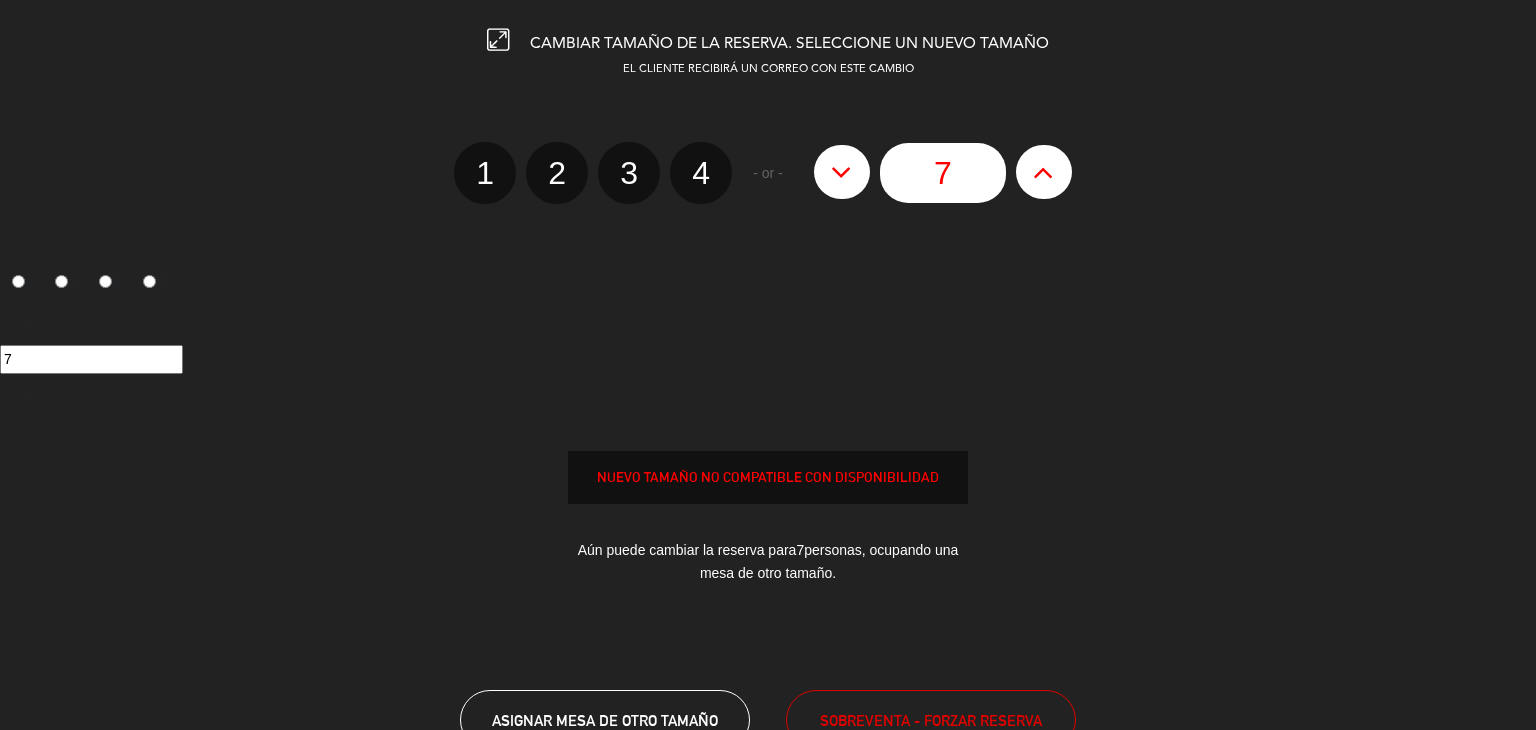 click 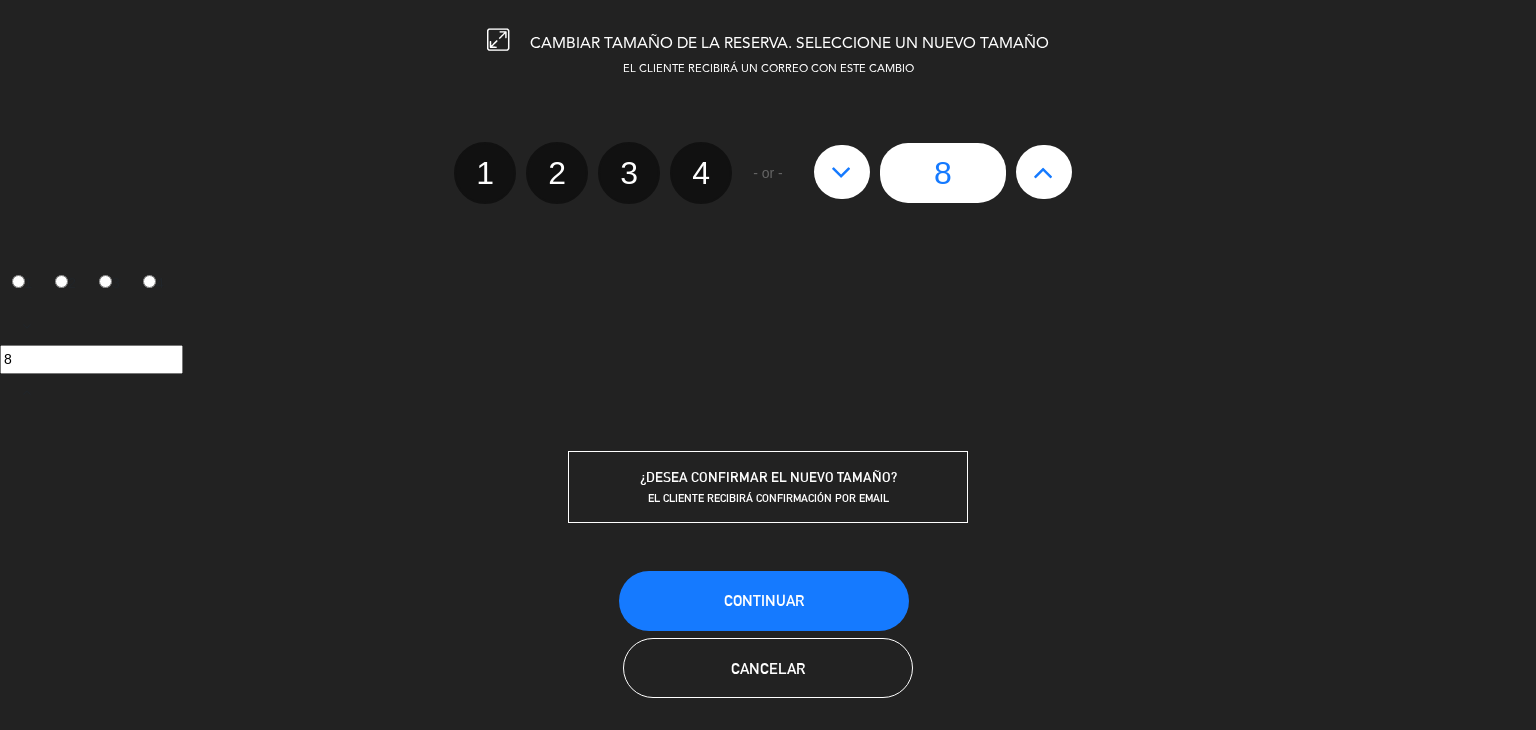 scroll, scrollTop: 8, scrollLeft: 0, axis: vertical 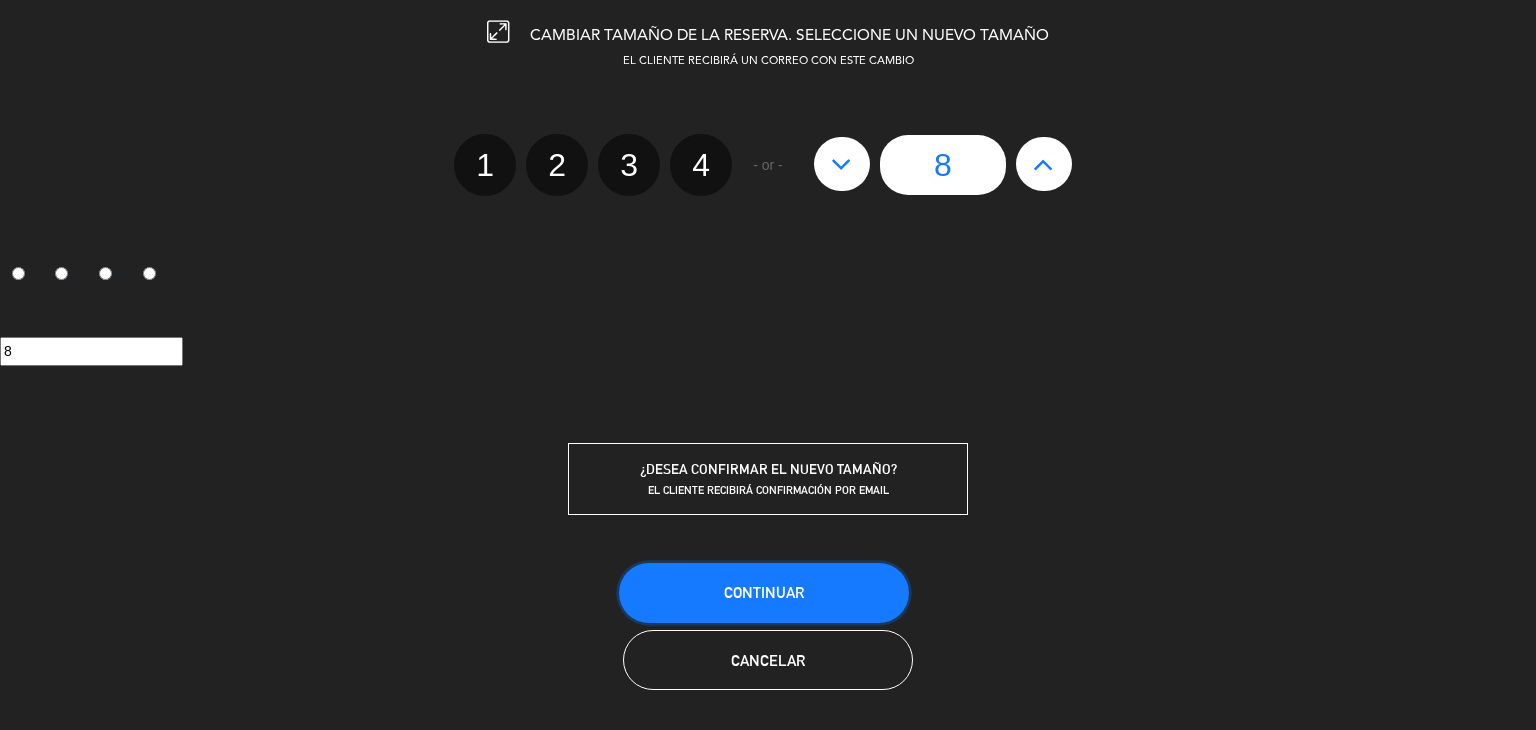 click on "Continuar" at bounding box center [764, 593] 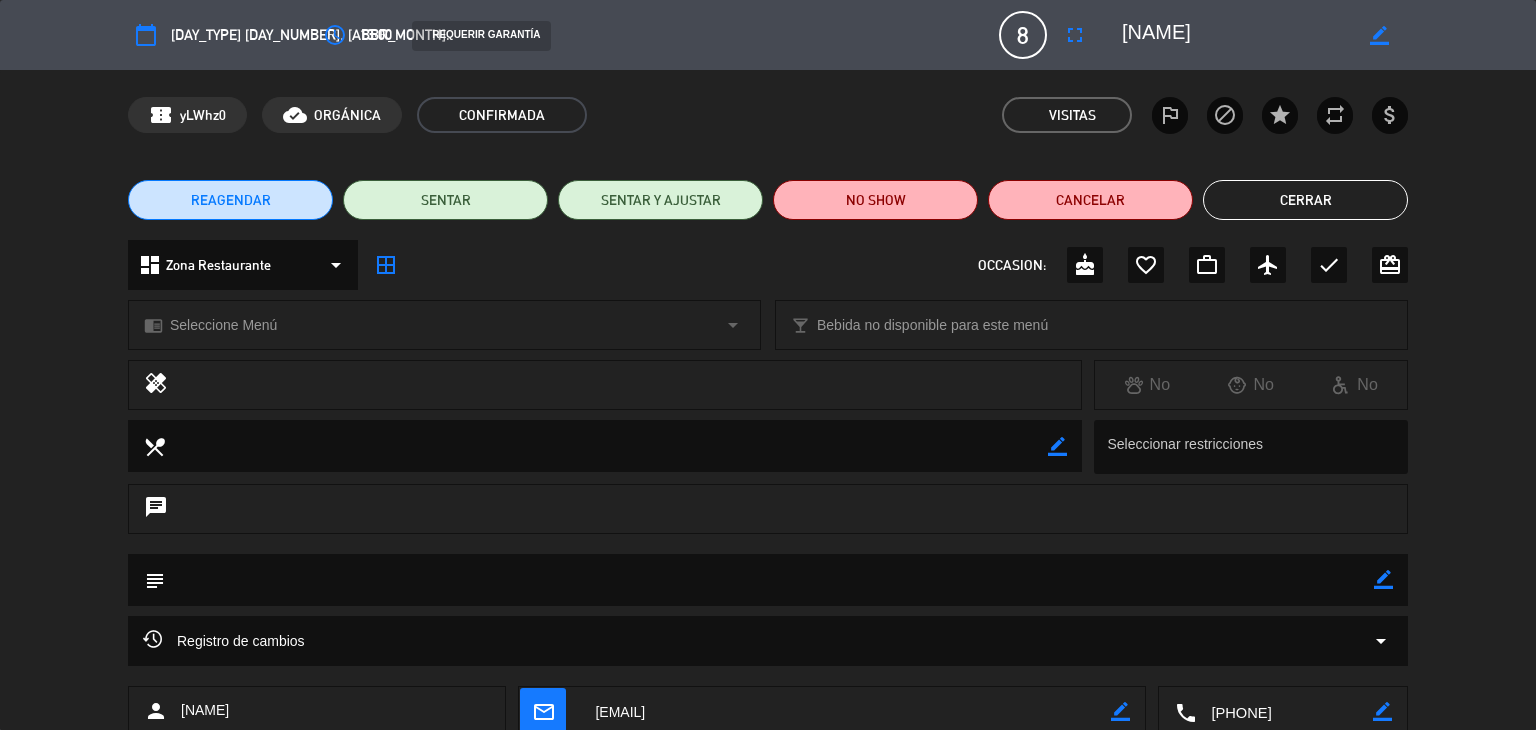 click on "Cerrar" 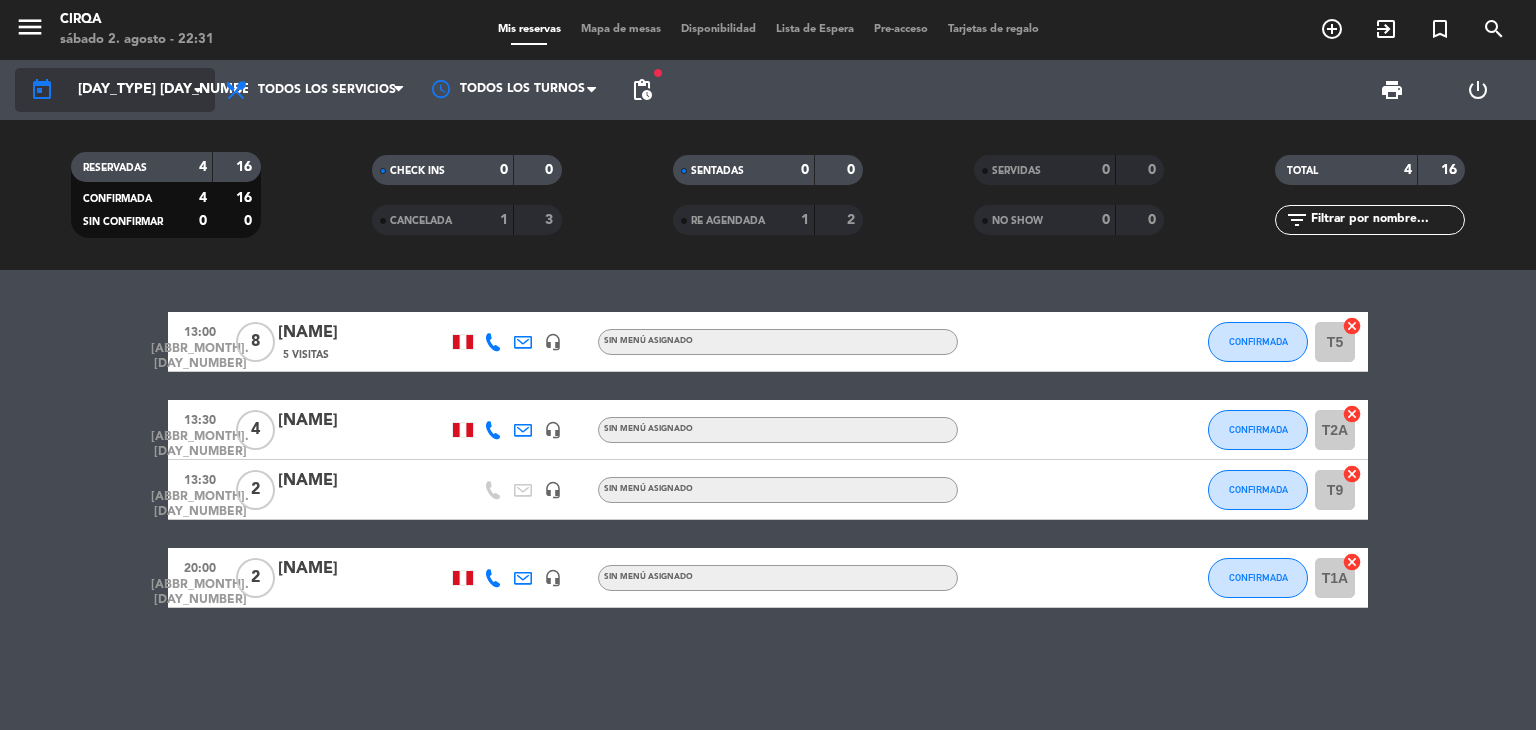 click on "[DAY_TYPE] [DAY_NUMBER], [ABBR_MONTH]." 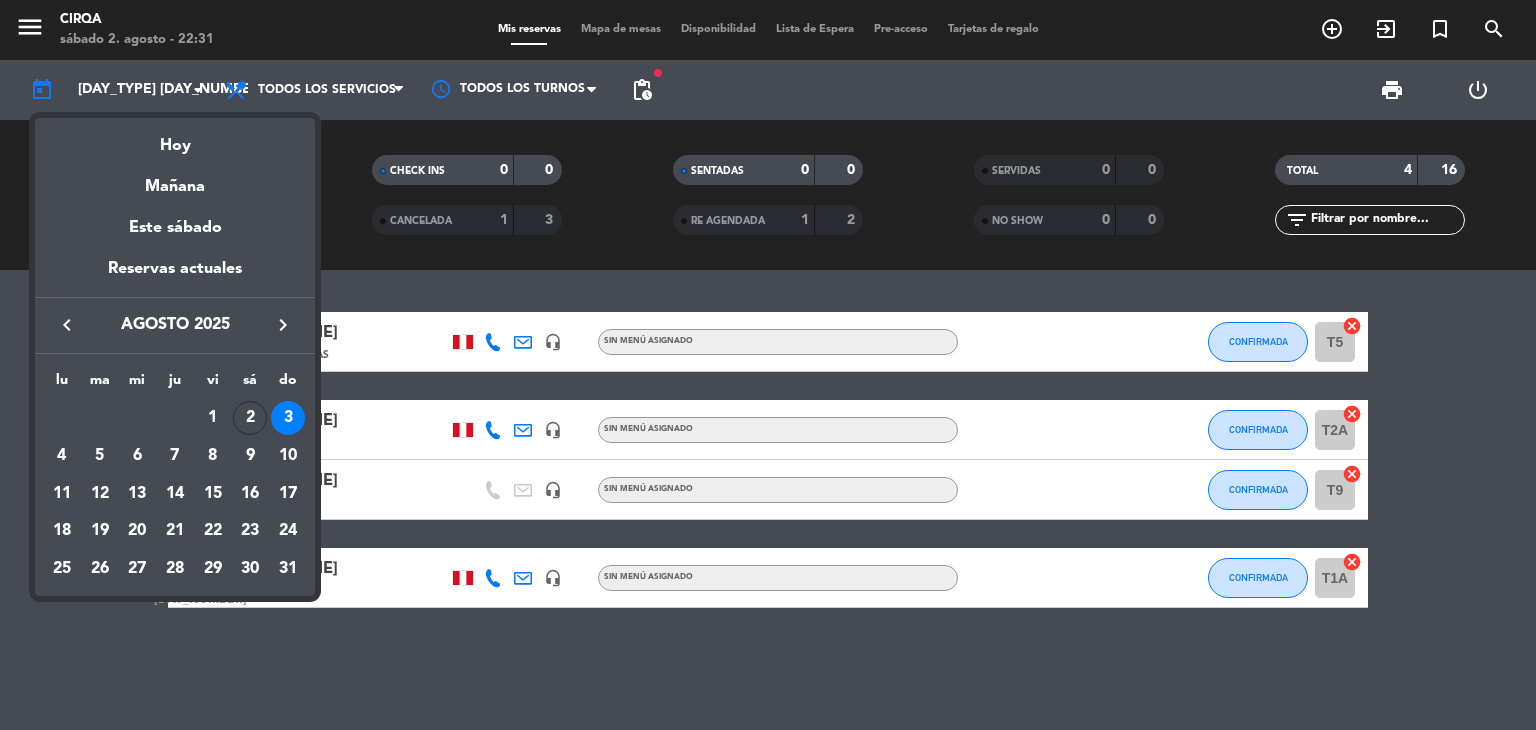 click on "2" at bounding box center [250, 418] 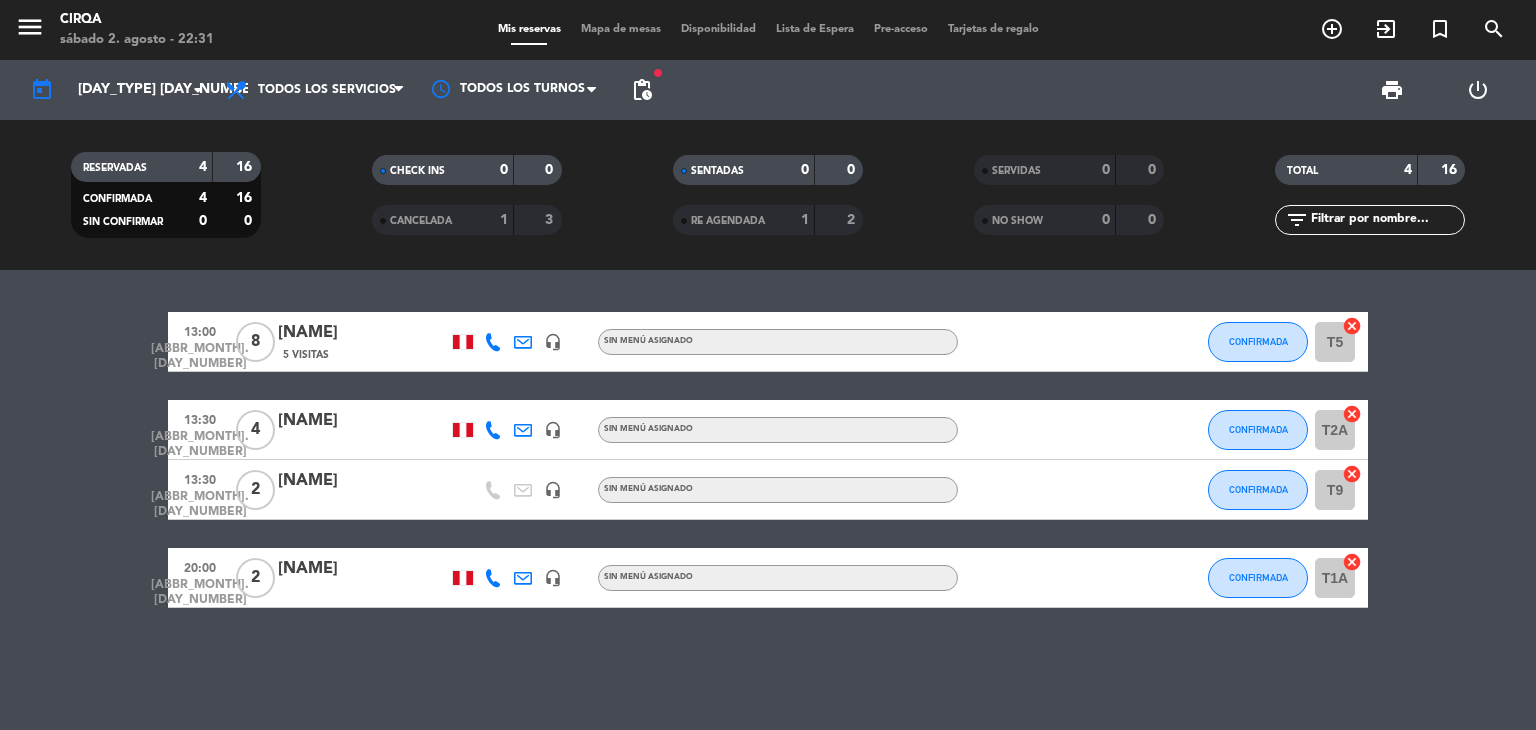 type on "sáb. 2 ago." 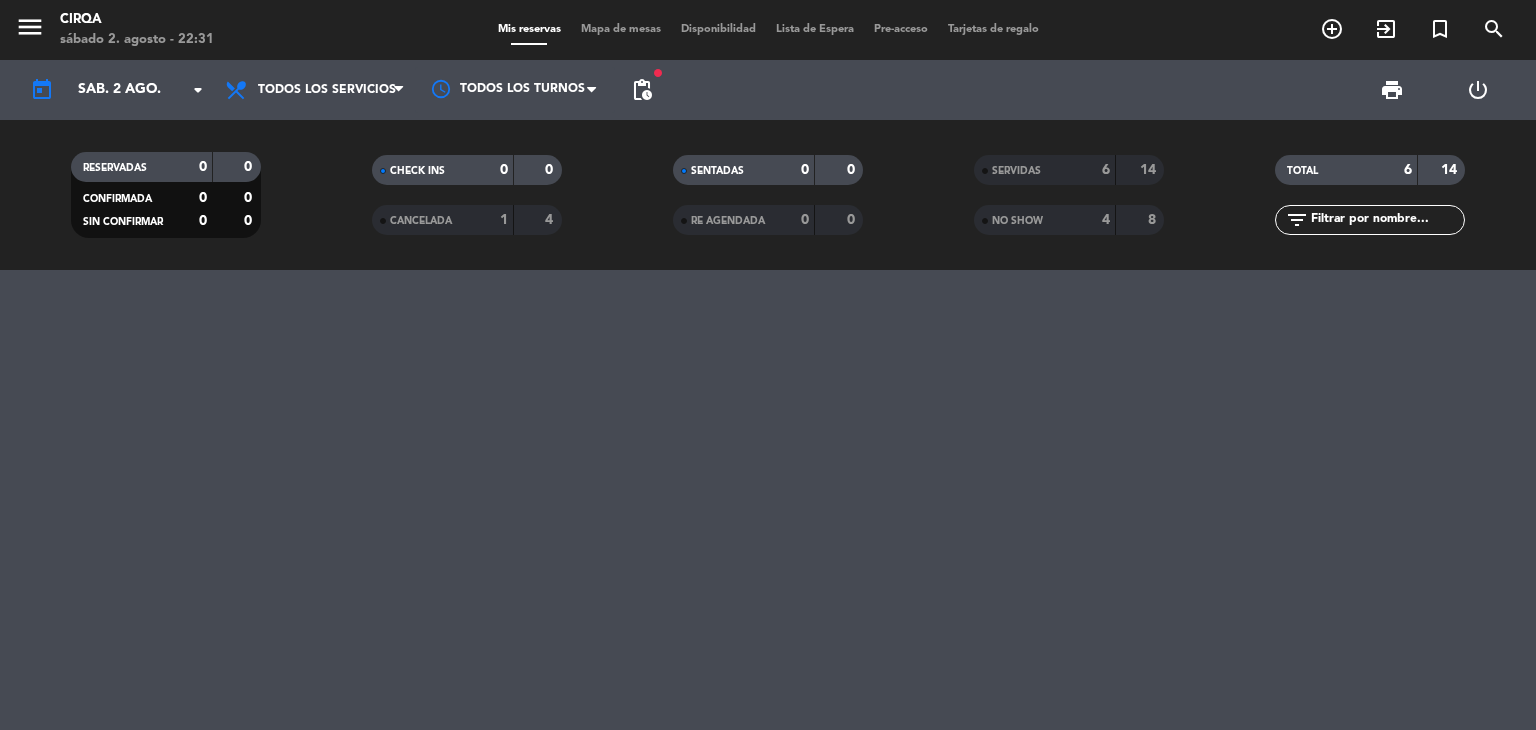 click on "SERVIDAS" 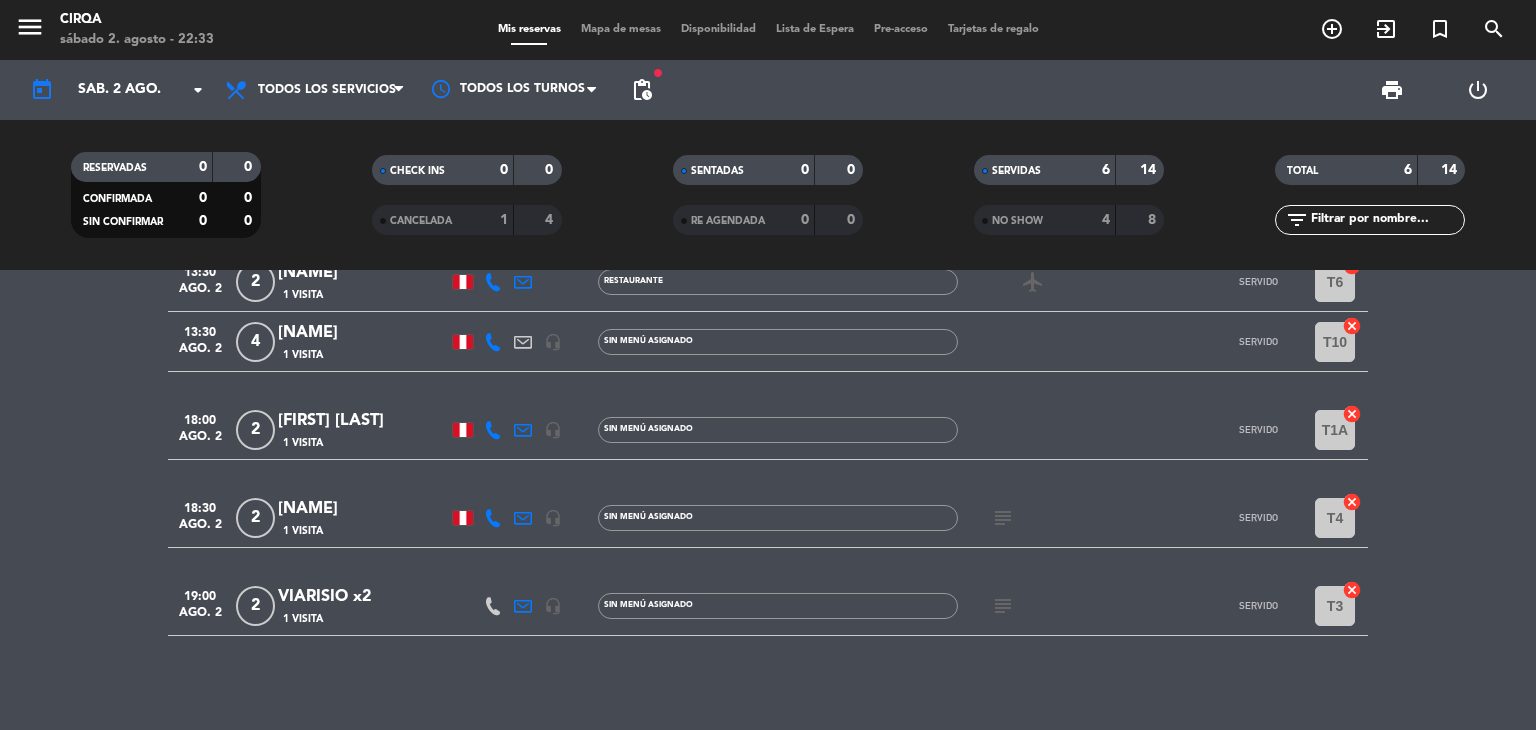 scroll, scrollTop: 154, scrollLeft: 0, axis: vertical 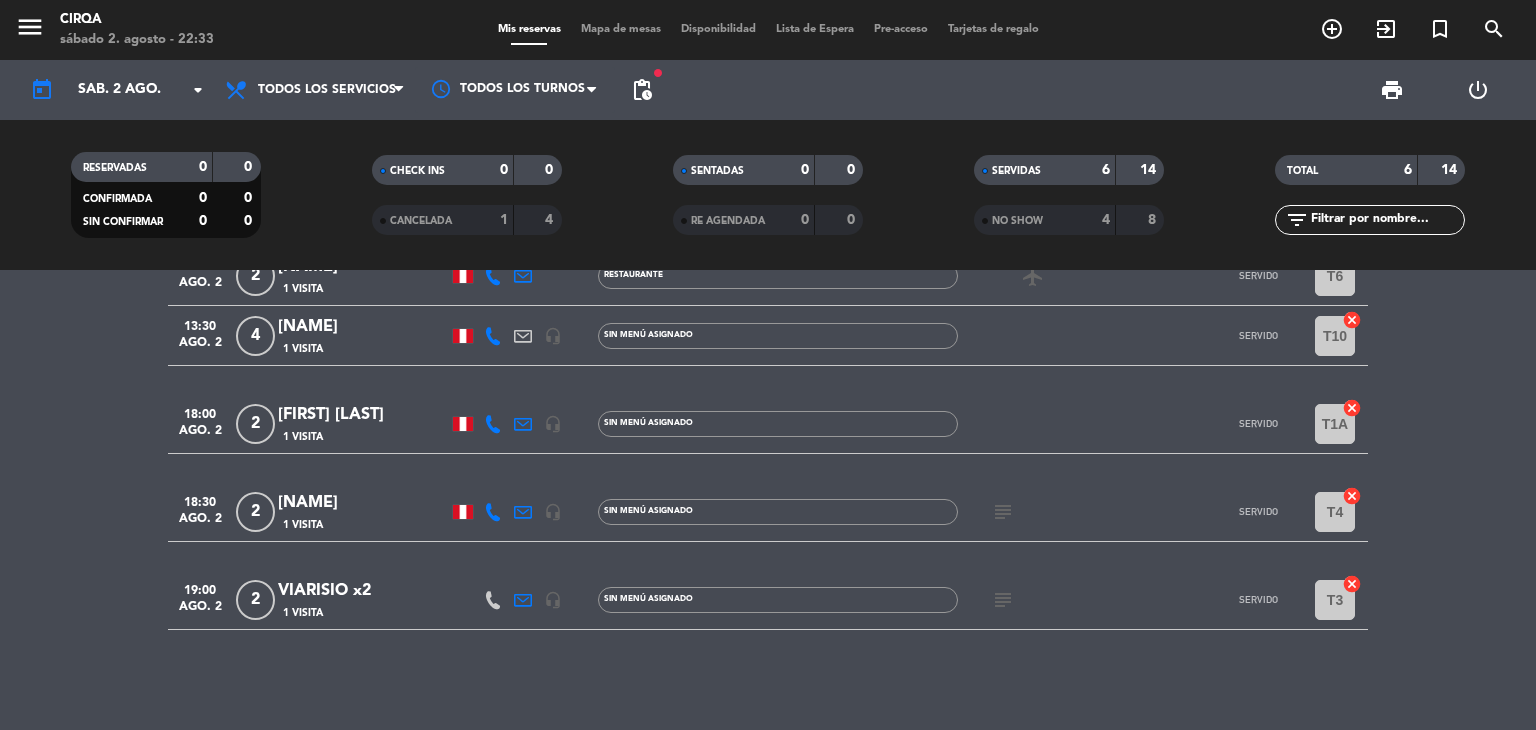 click on "[NAME]" 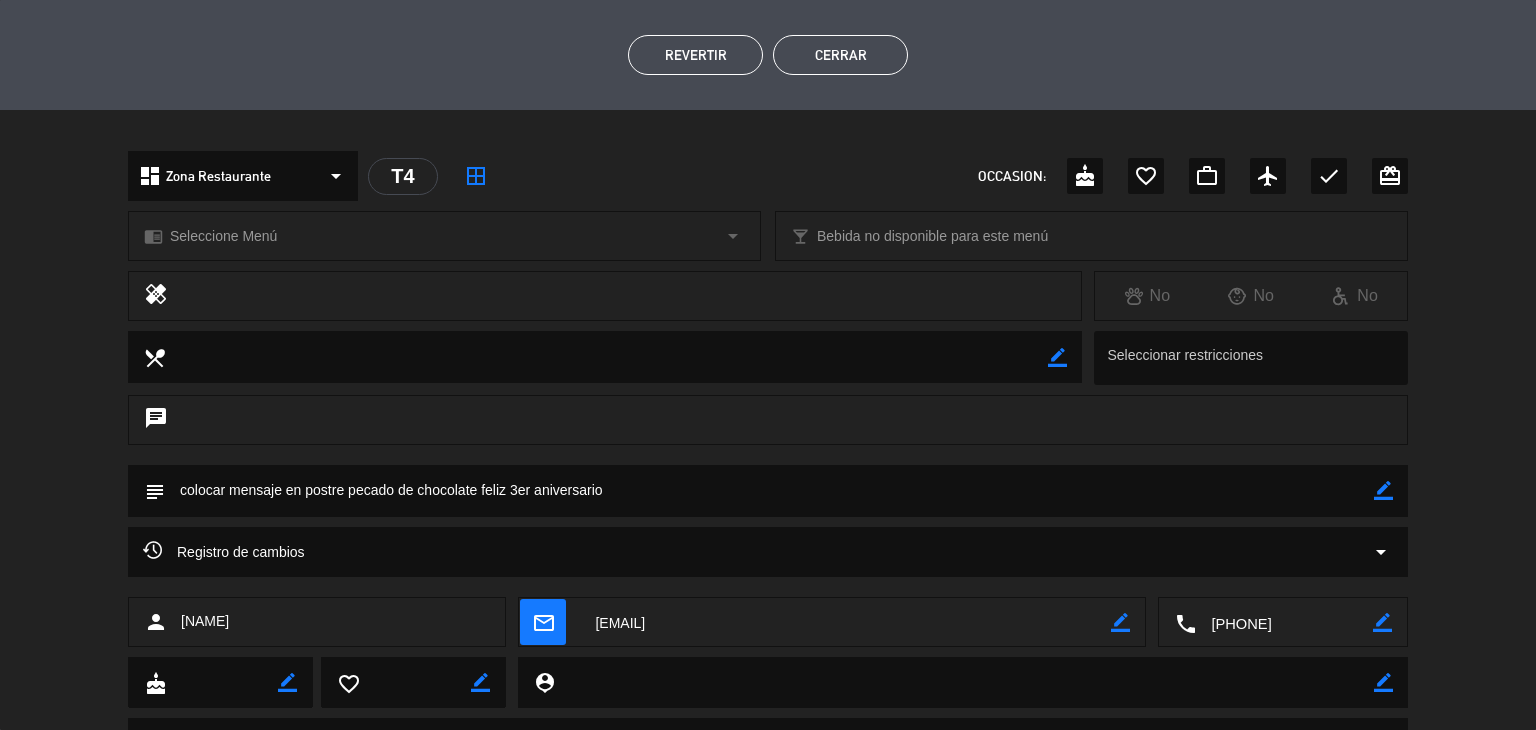 scroll, scrollTop: 478, scrollLeft: 0, axis: vertical 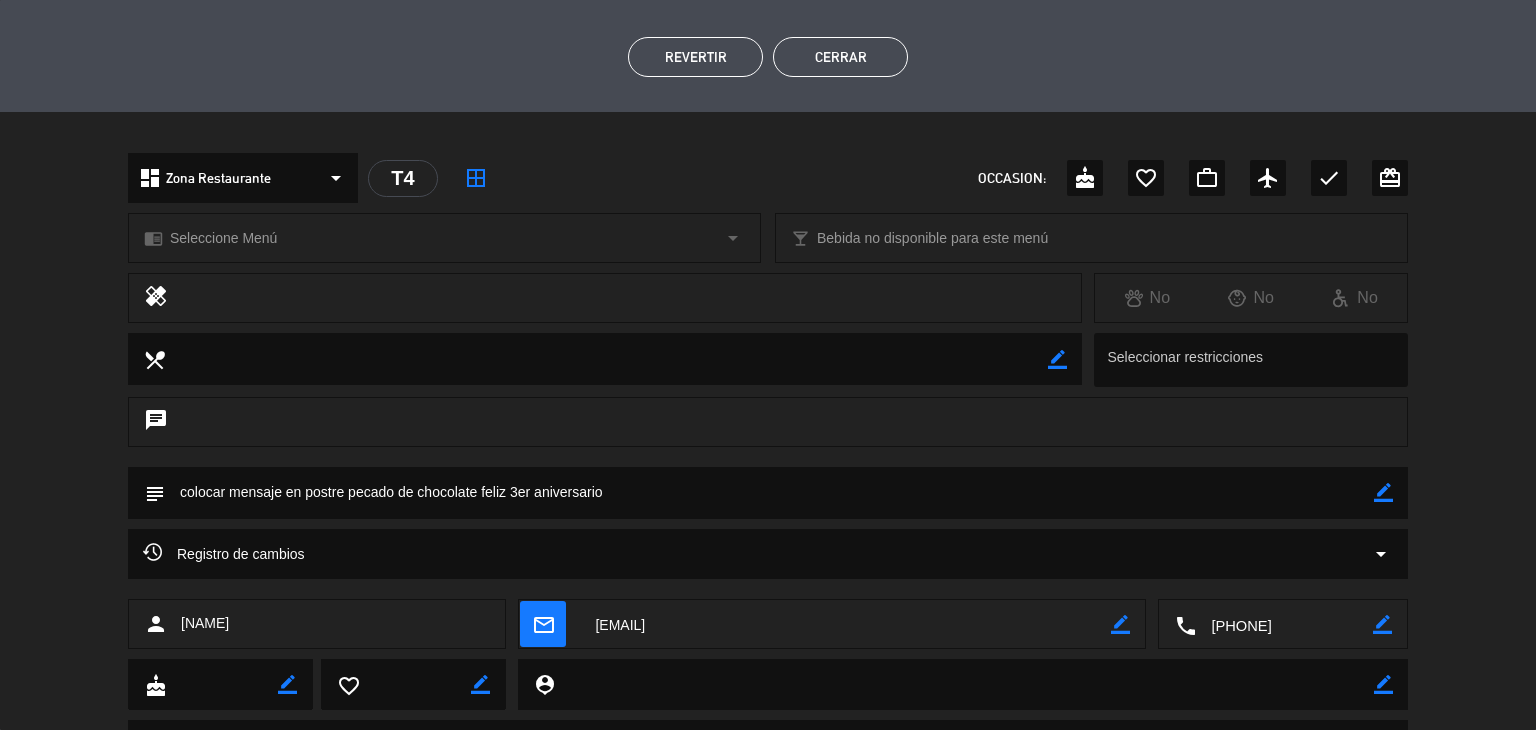 click 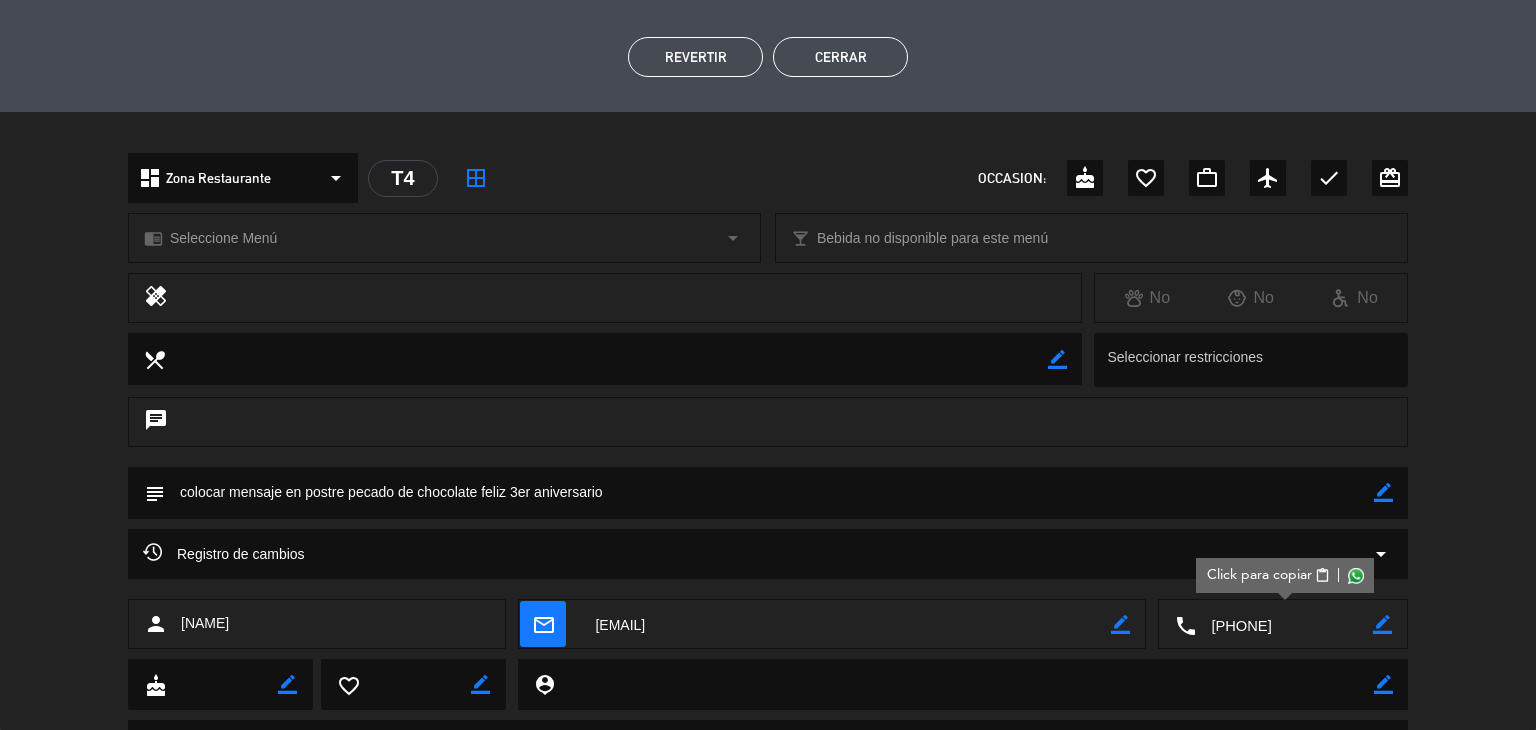 click on "Click para copiar" at bounding box center [1259, 575] 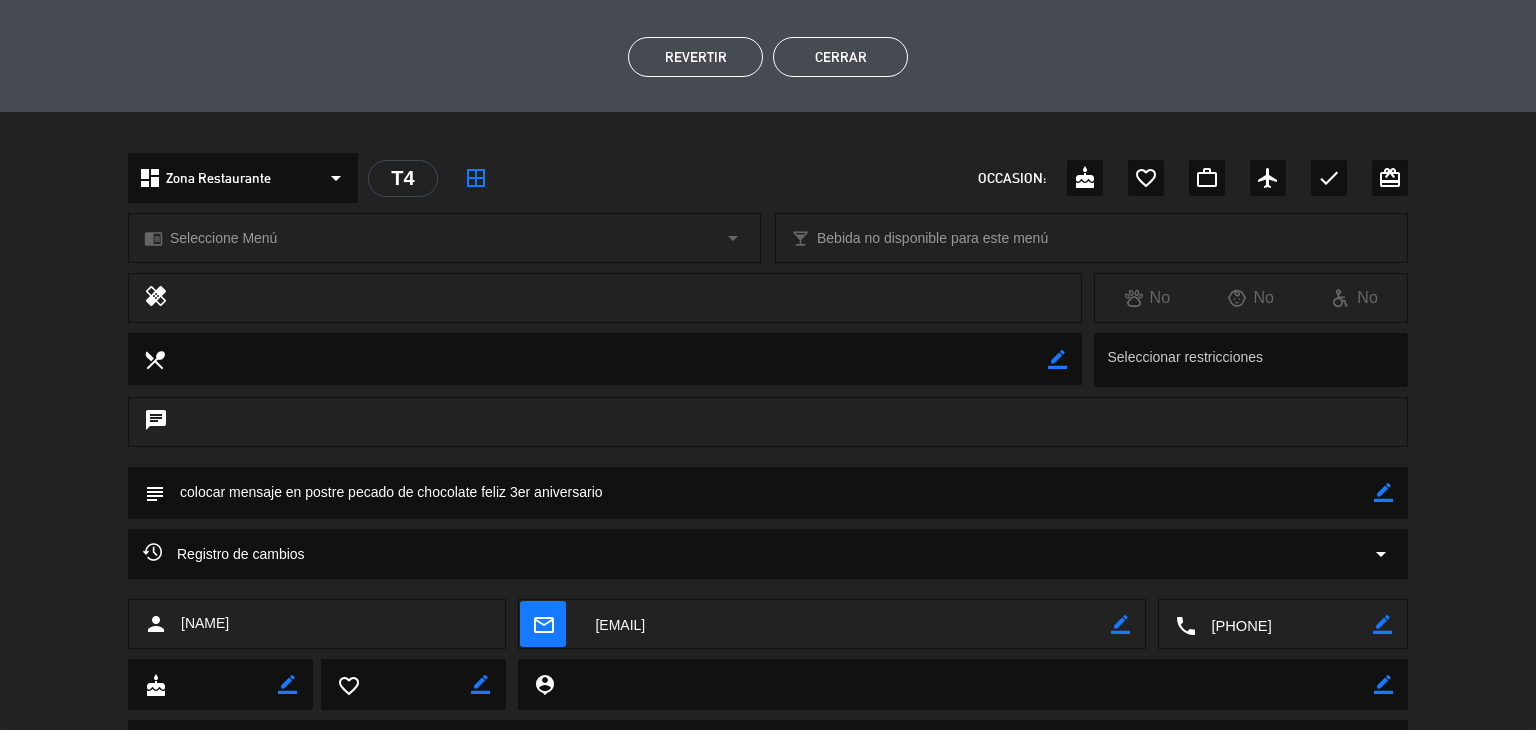 click on "Cerrar" 